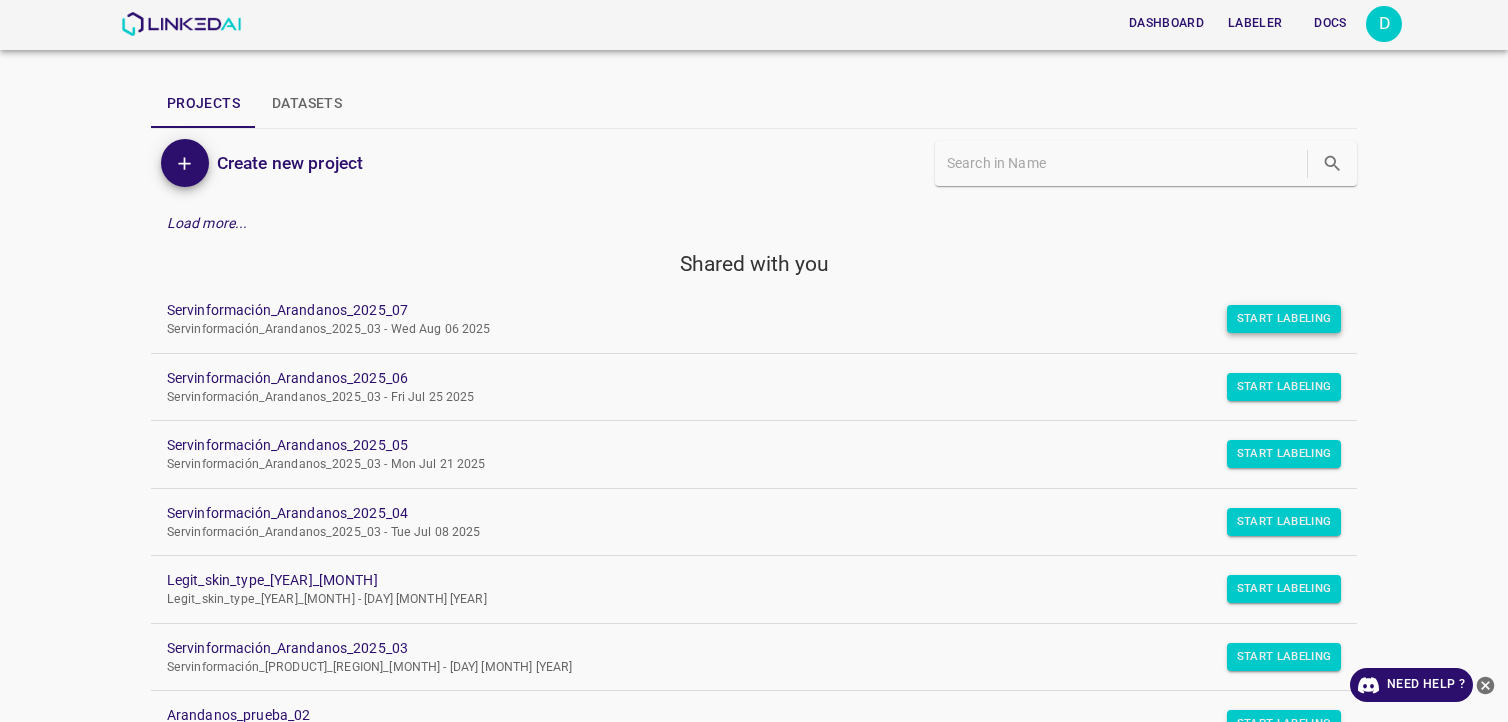 scroll, scrollTop: 0, scrollLeft: 0, axis: both 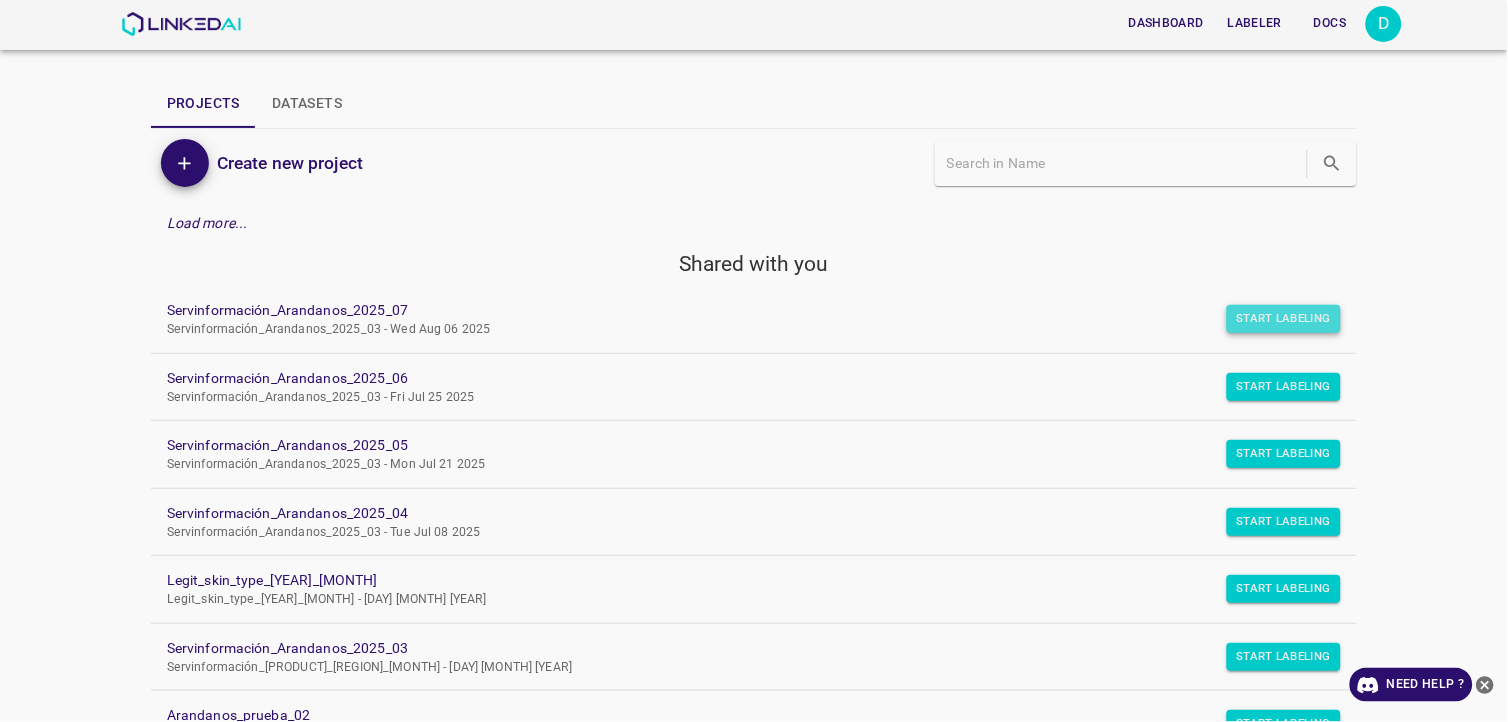 click on "Start Labeling" at bounding box center [1284, 319] 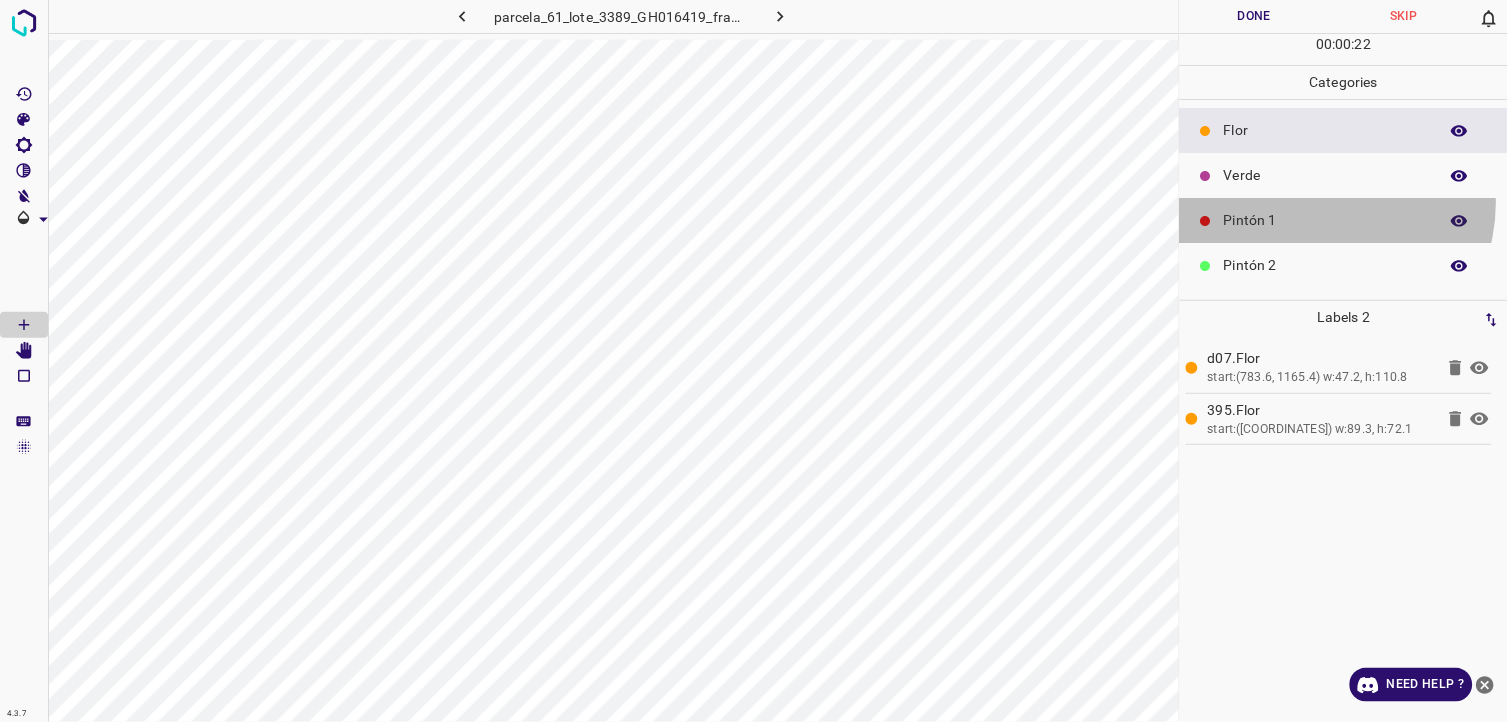 click on "Pintón 1" at bounding box center (1344, 220) 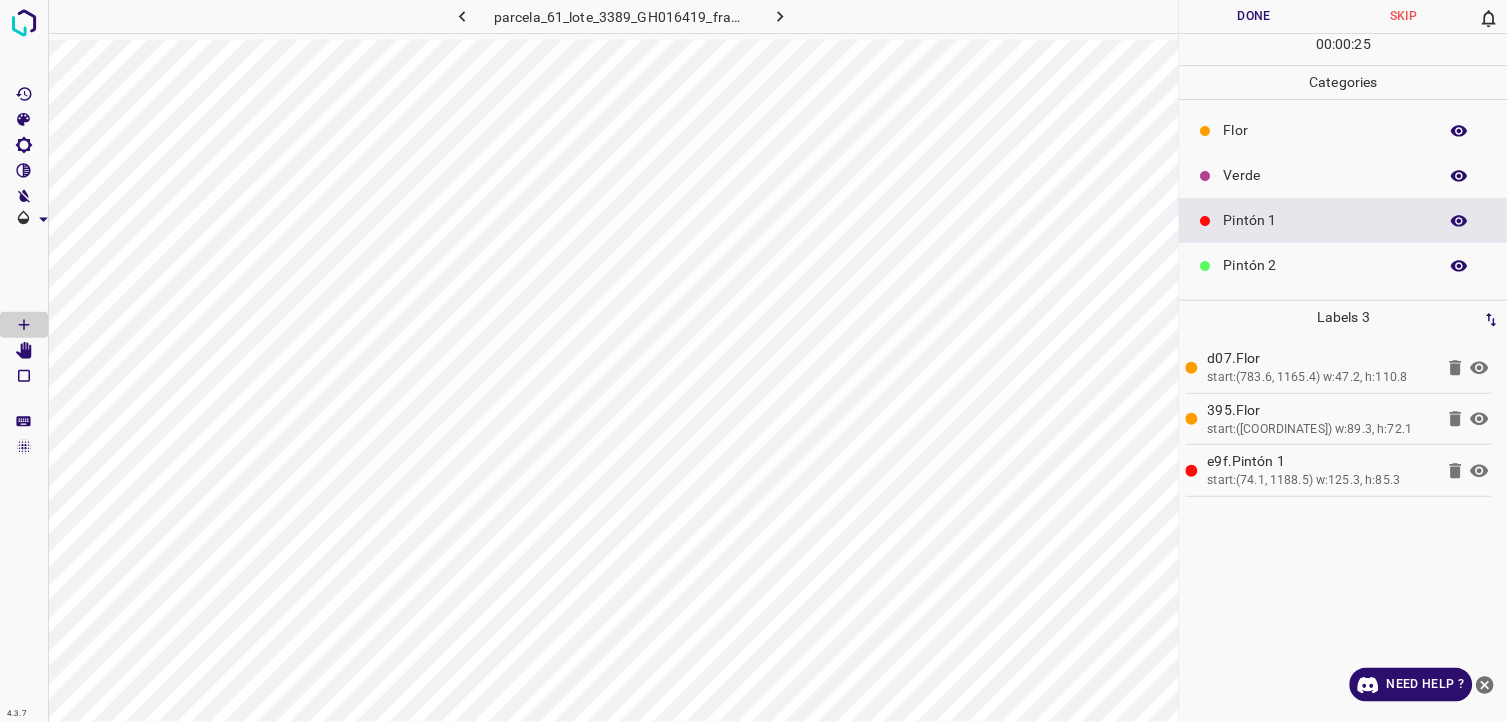 click on "Verde" at bounding box center [1326, 175] 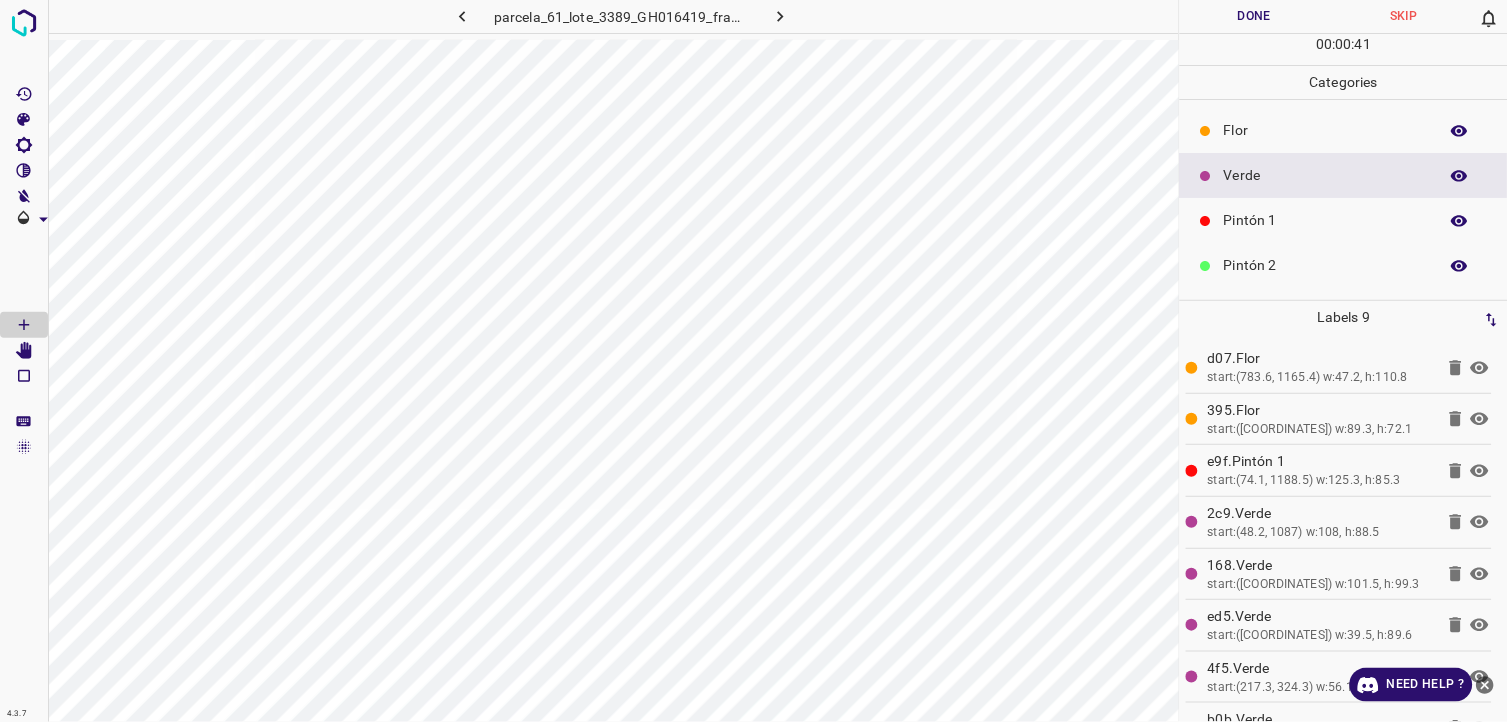 click at bounding box center (1206, 221) 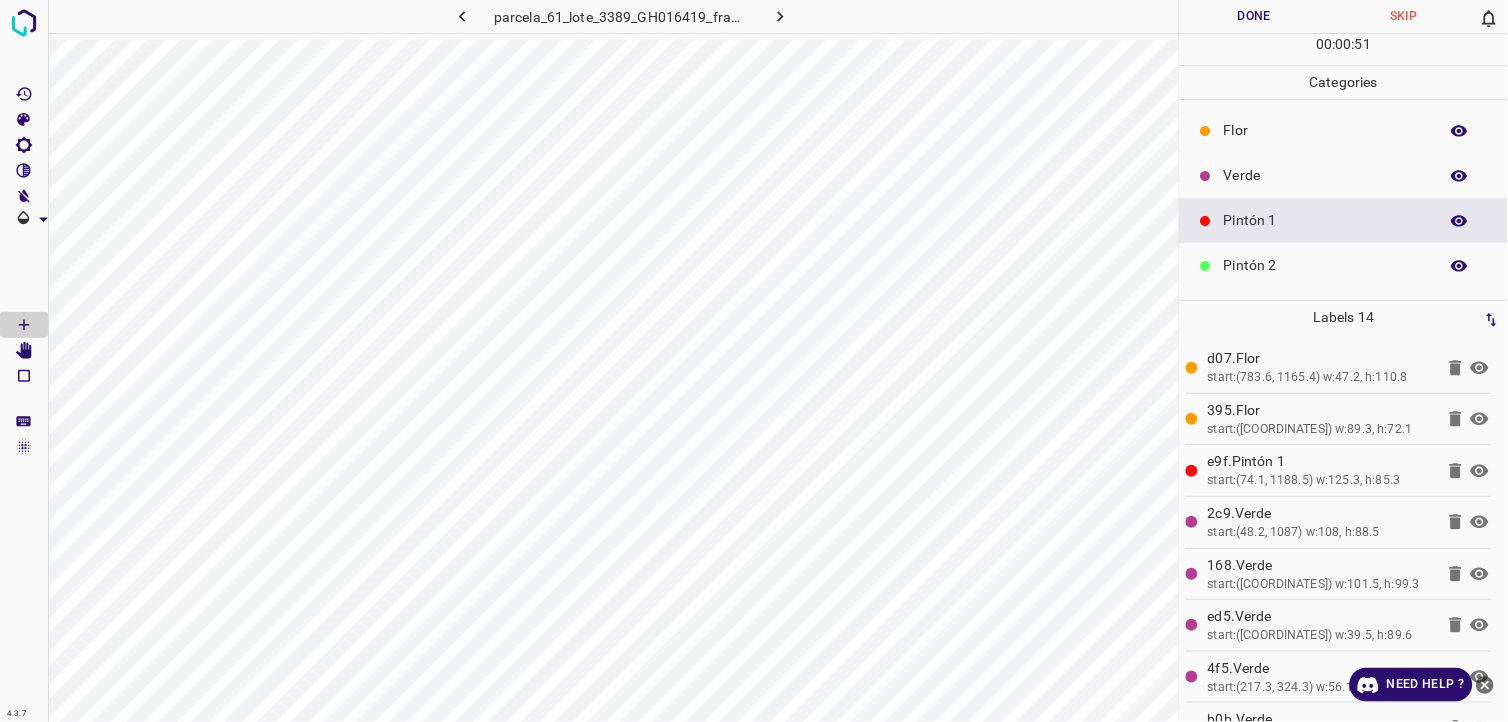 click on "Verde" at bounding box center (1326, 175) 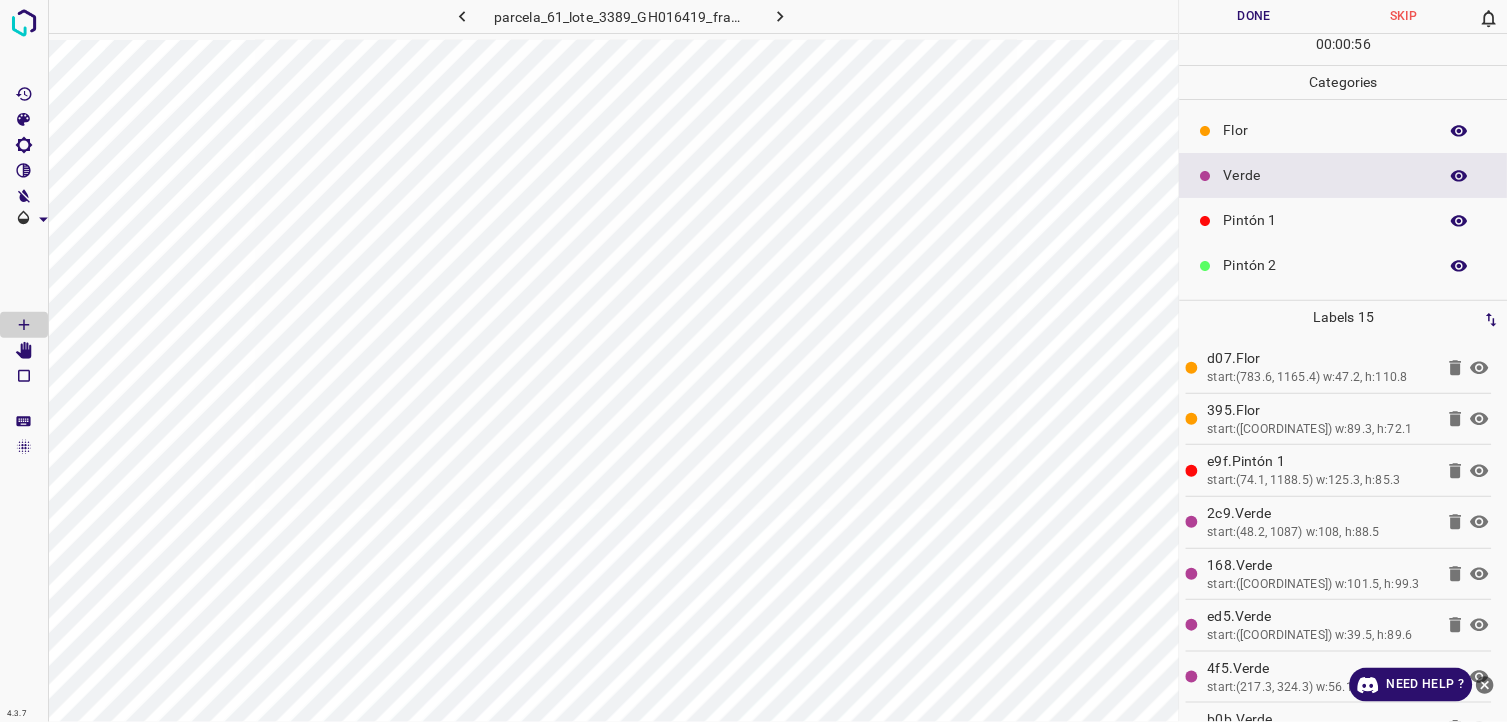 click on "Pintón 1" at bounding box center (1326, 220) 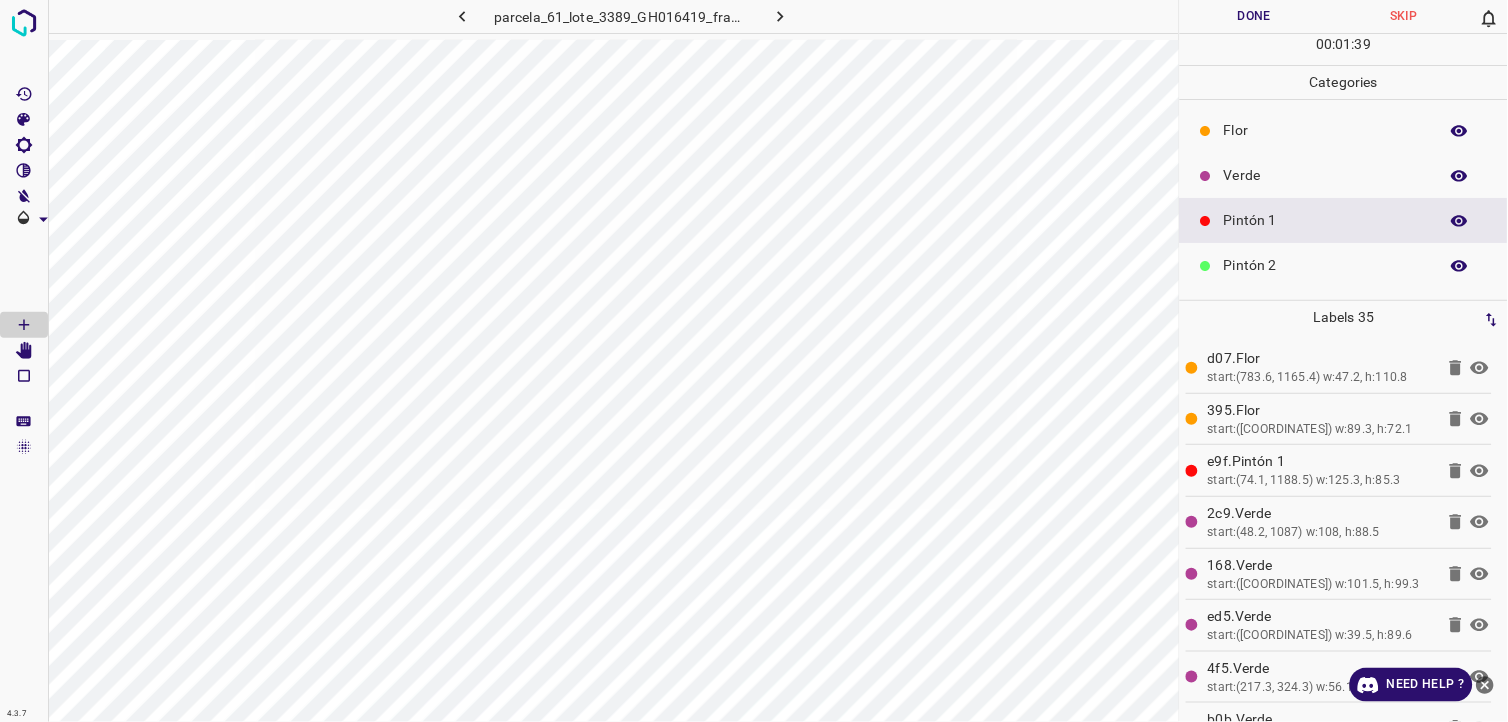 click on "Verde" at bounding box center (1326, 175) 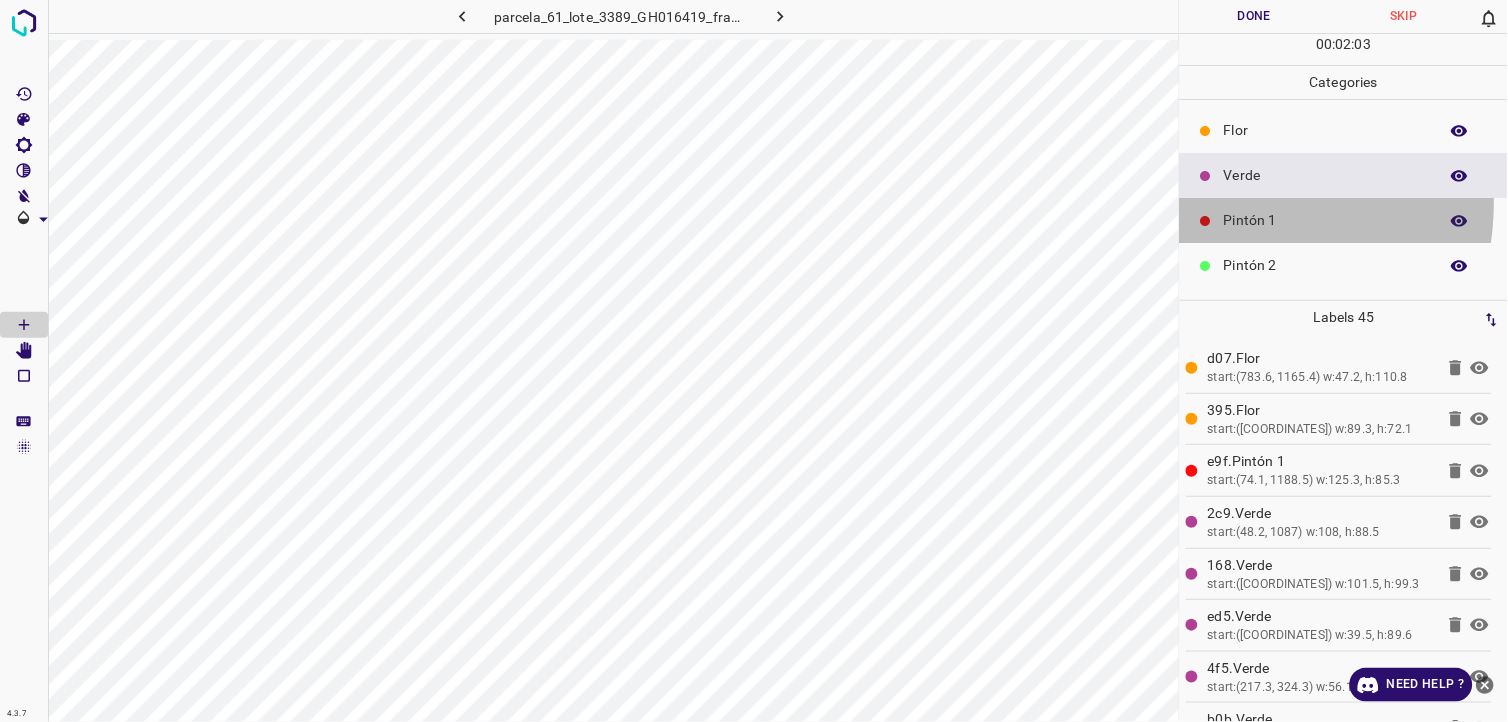 click on "Pintón 1" at bounding box center (1344, 220) 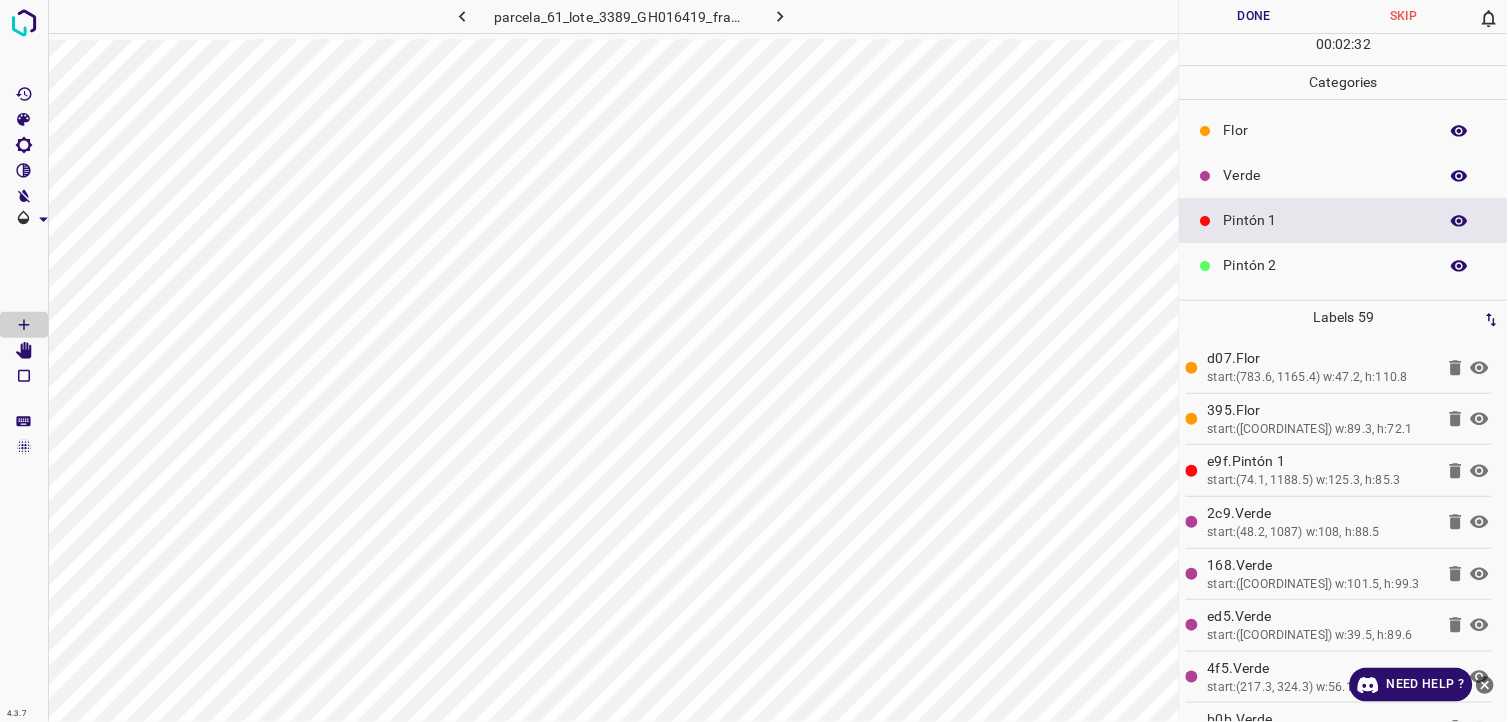 click on "Verde" at bounding box center [1326, 175] 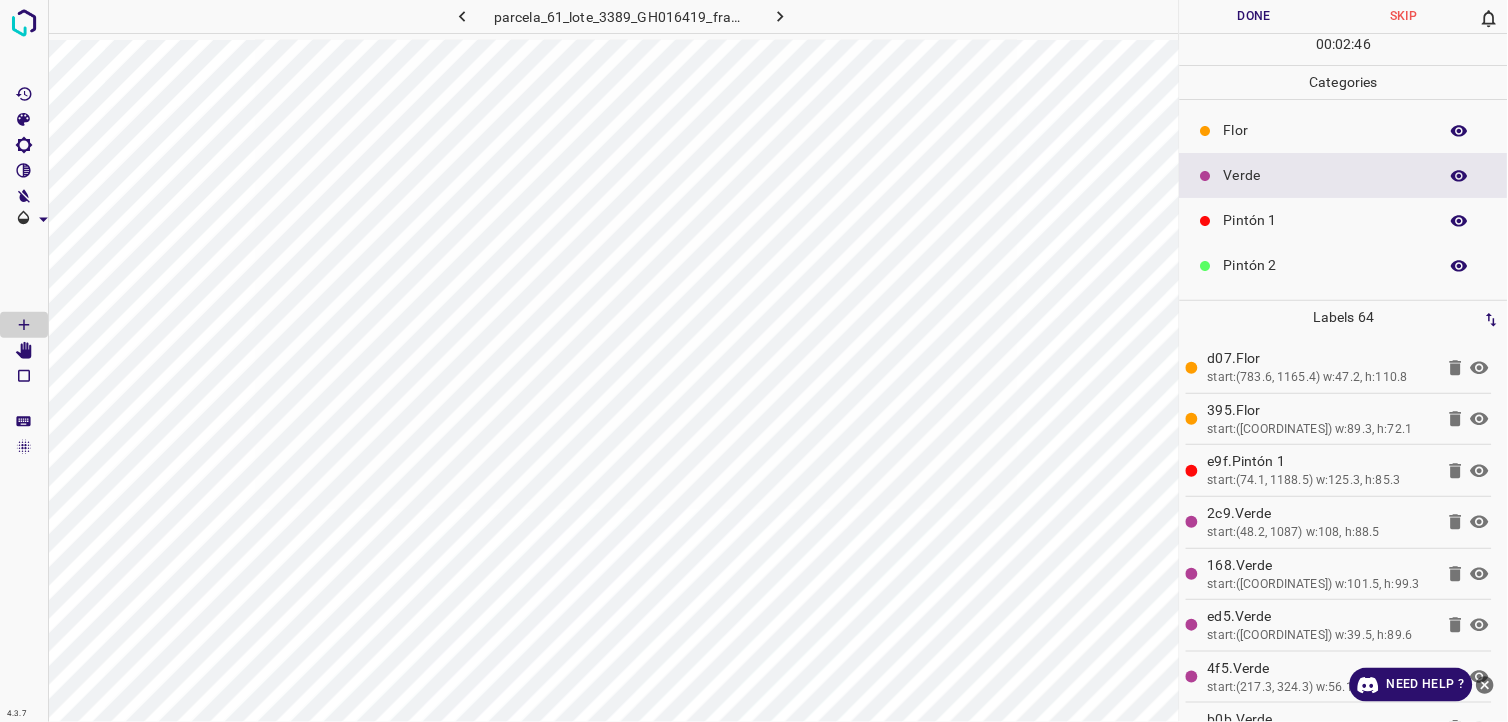 click on "Pintón 1" at bounding box center [1344, 220] 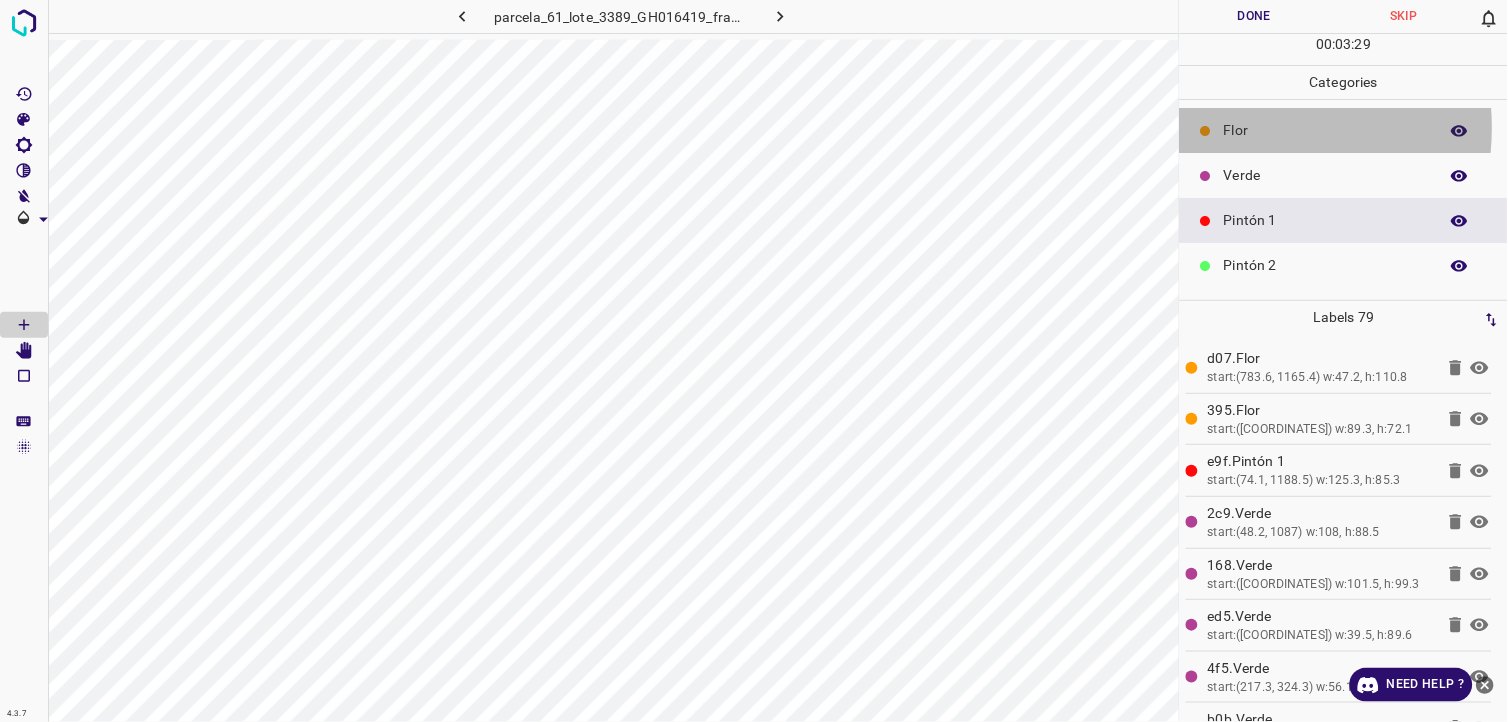 click on "Flor" at bounding box center (1326, 130) 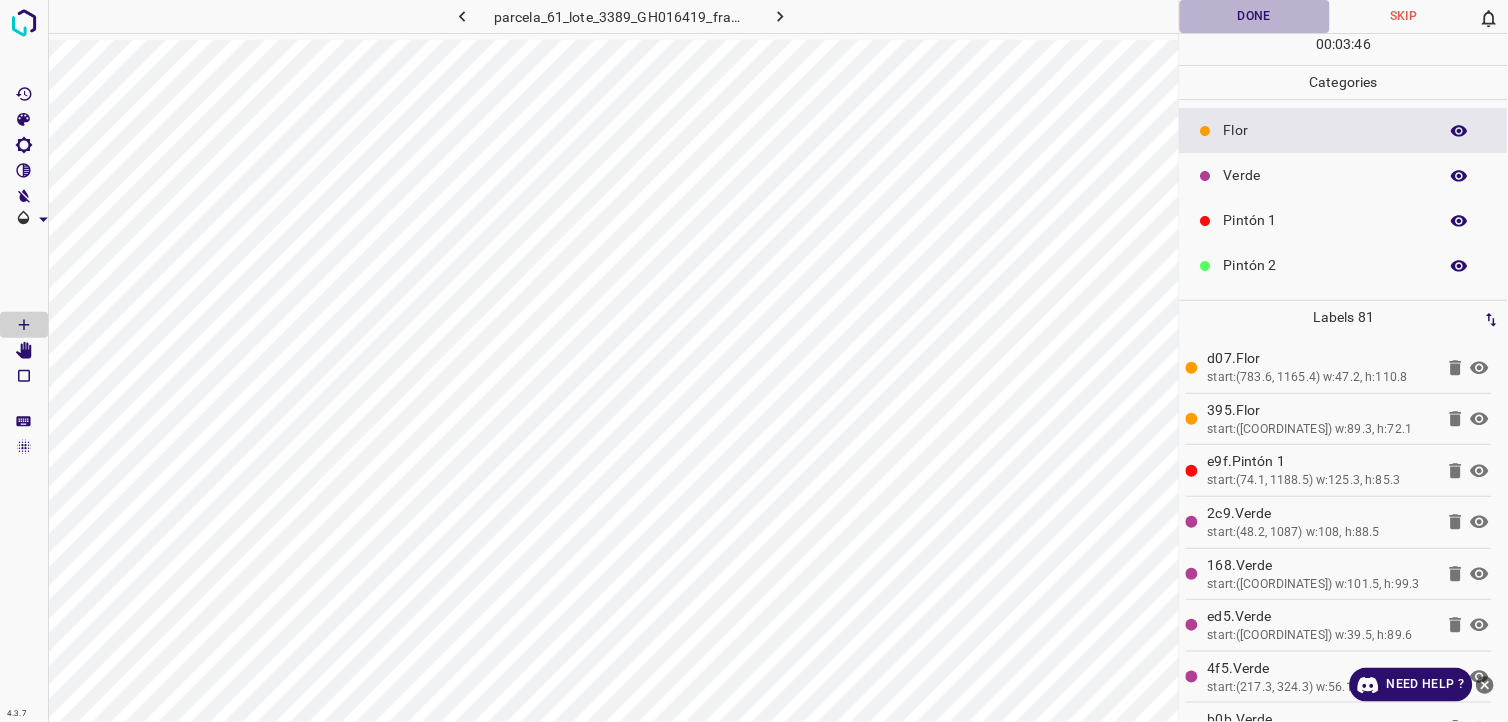 click on "Done" at bounding box center [1255, 16] 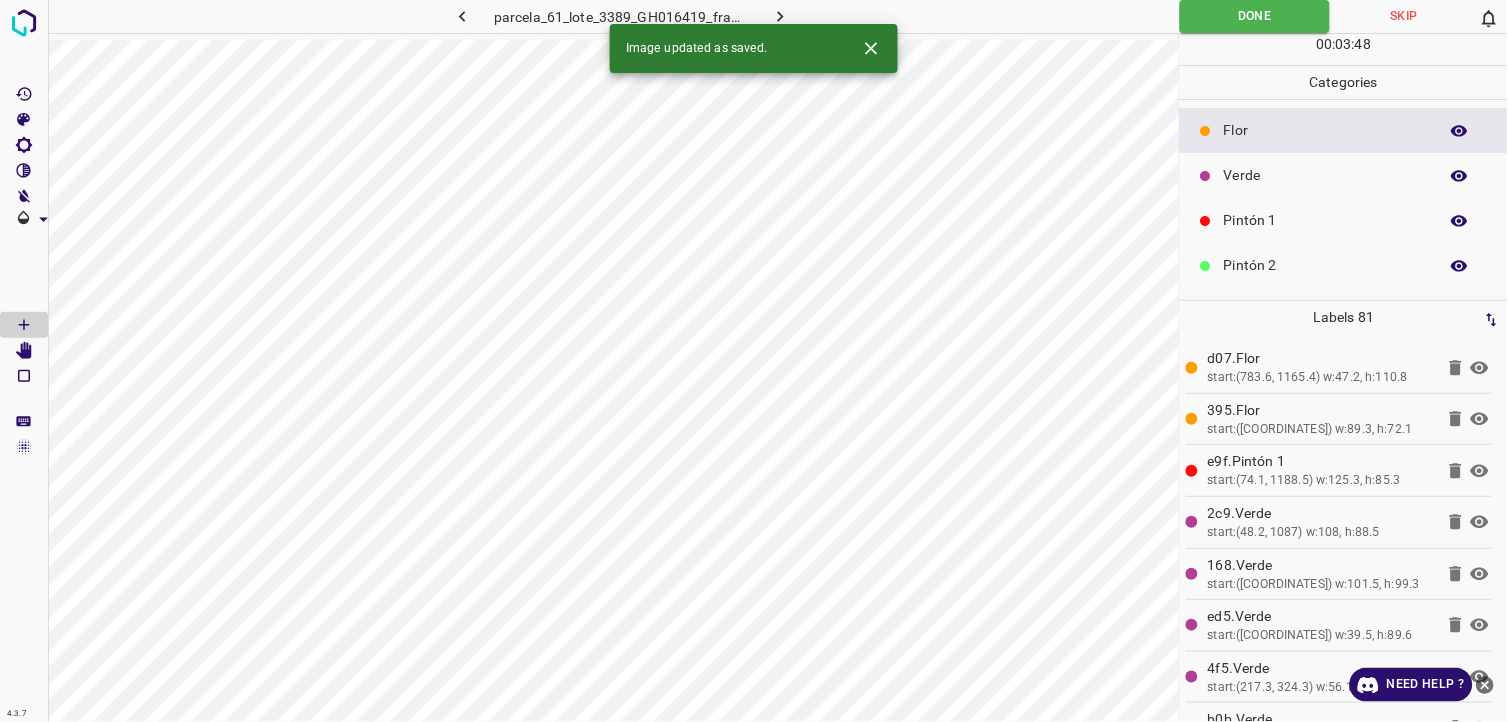 click 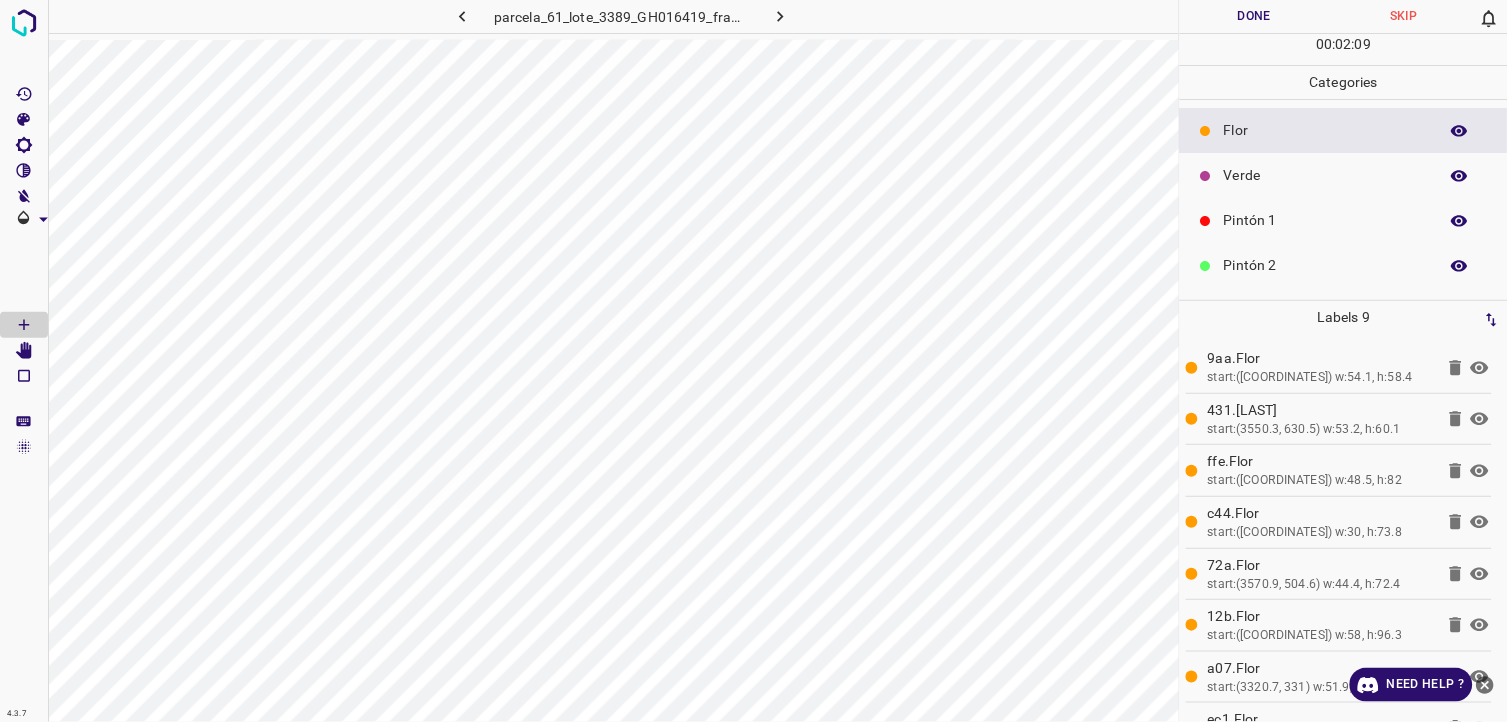 click on "Pintón 1" at bounding box center (1344, 220) 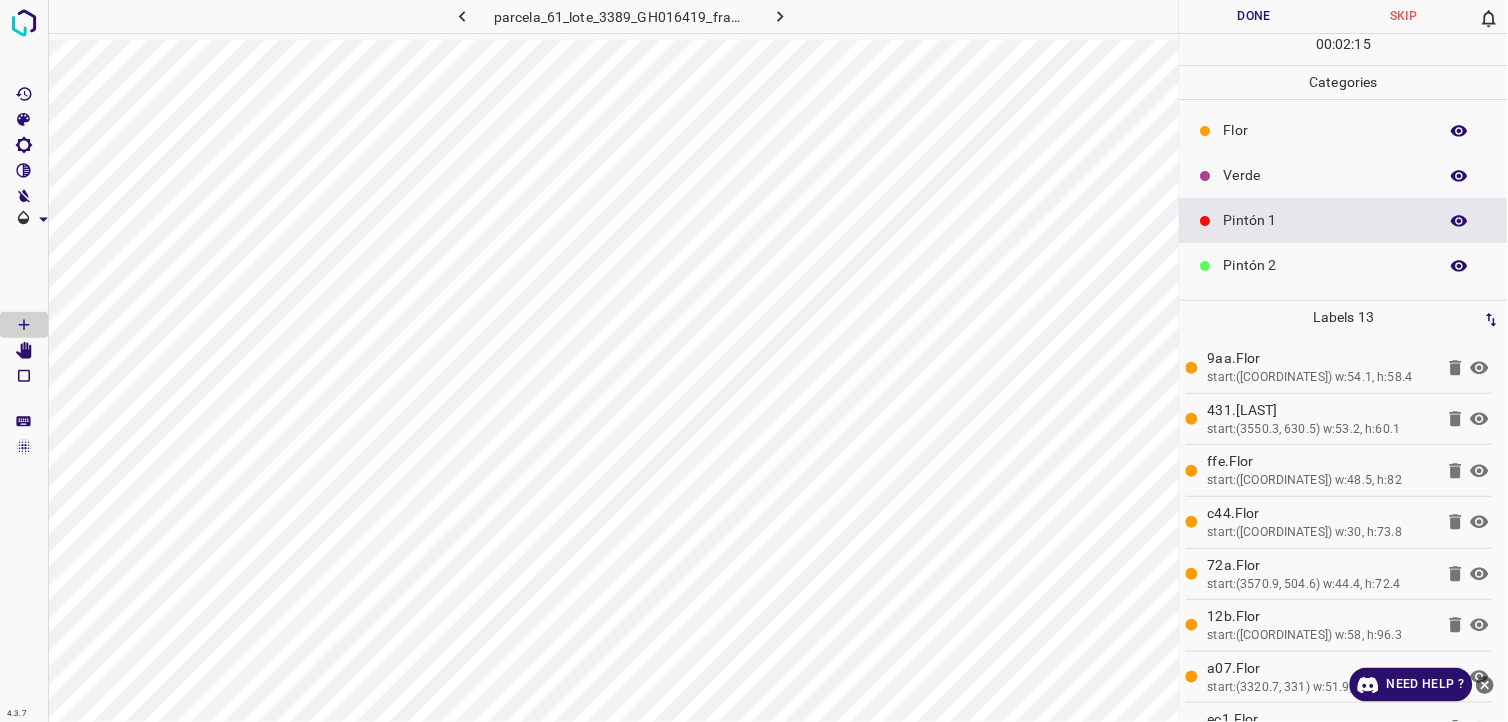 click on "Flor" at bounding box center [1344, 130] 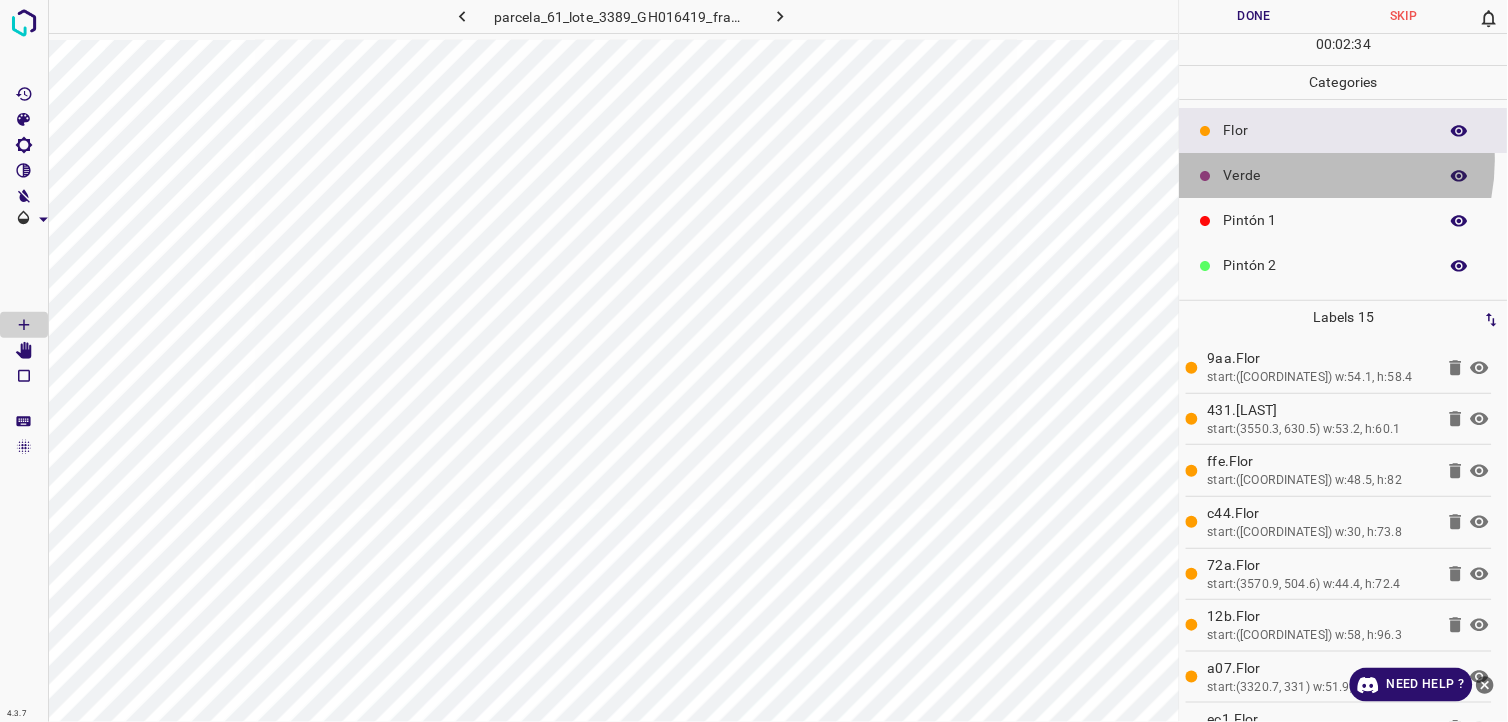 click on "Verde" at bounding box center [1344, 175] 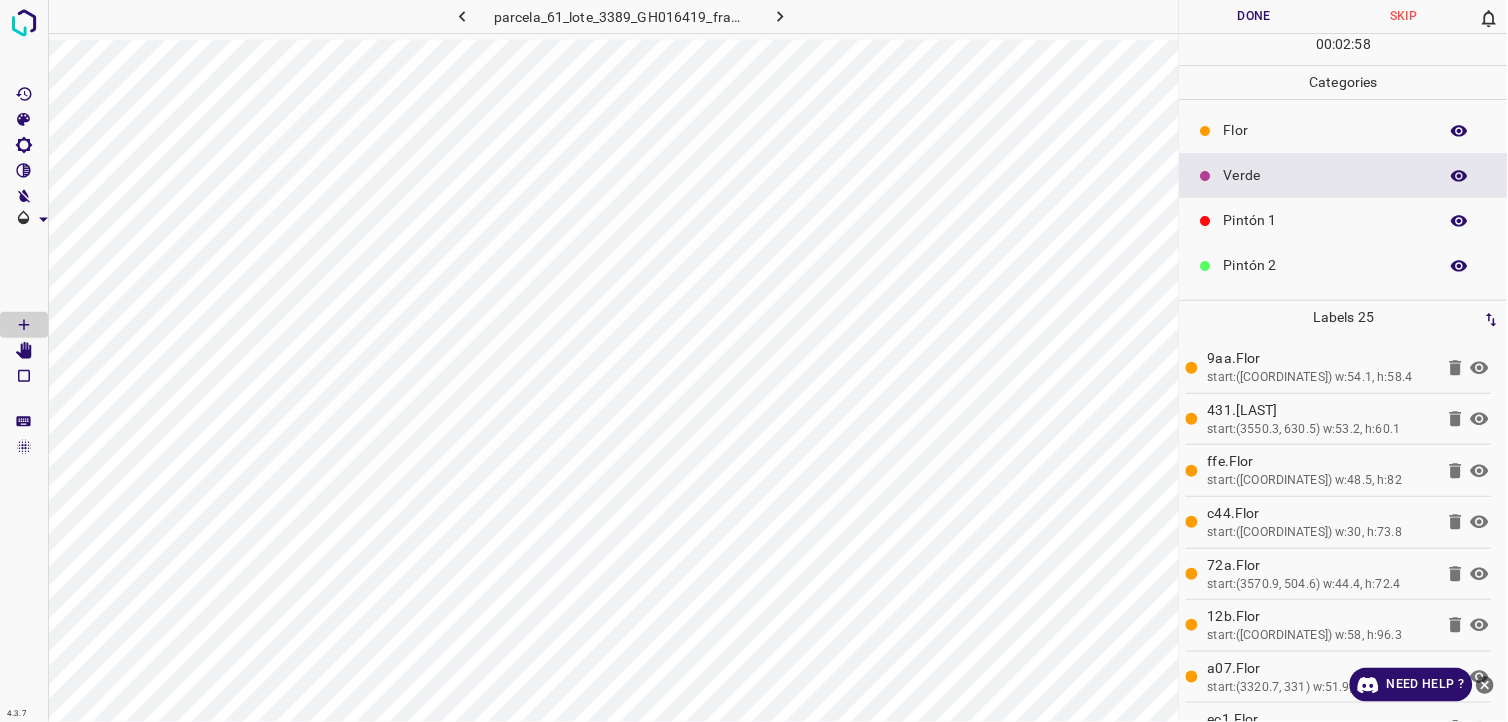 click on "Pintón 1" at bounding box center (1326, 220) 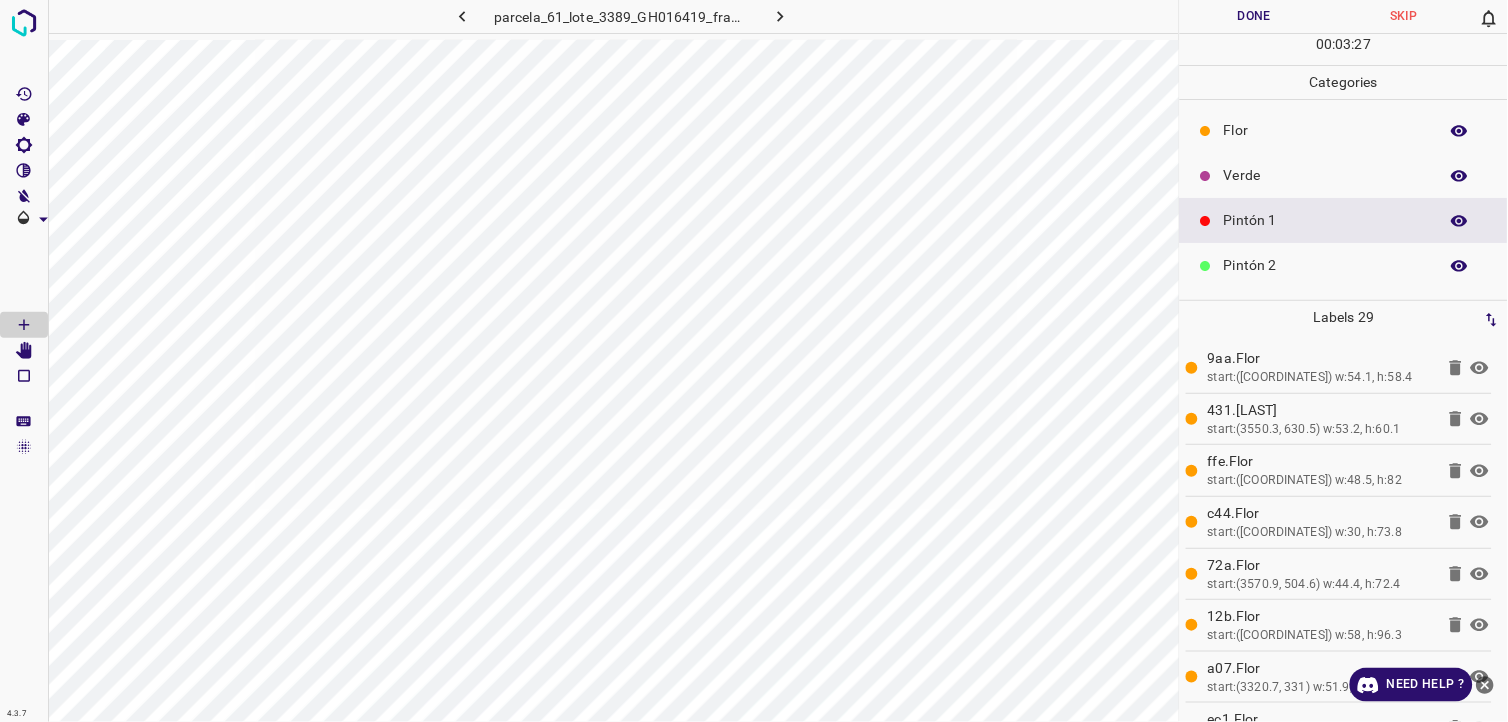 click on "Pintón 2" at bounding box center [1344, 265] 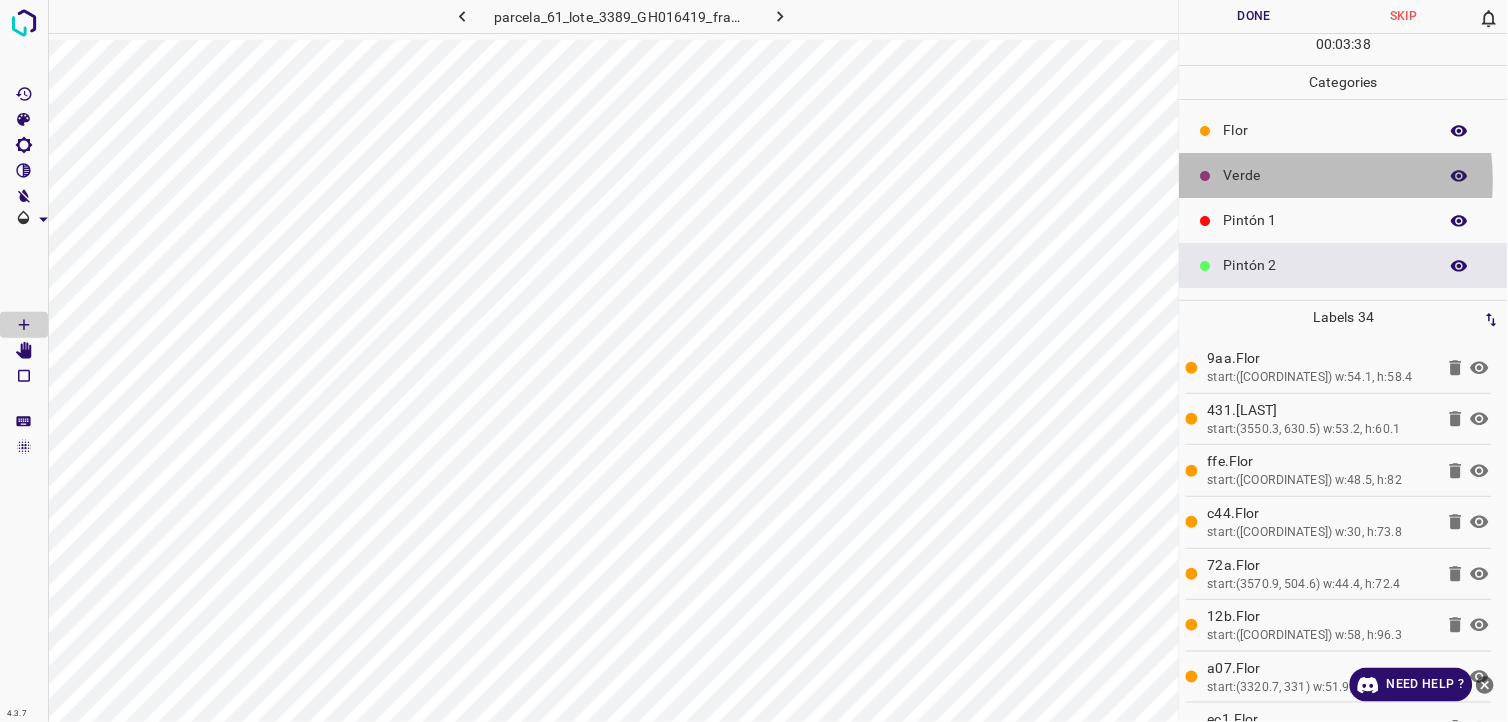 click on "Verde" at bounding box center (1326, 175) 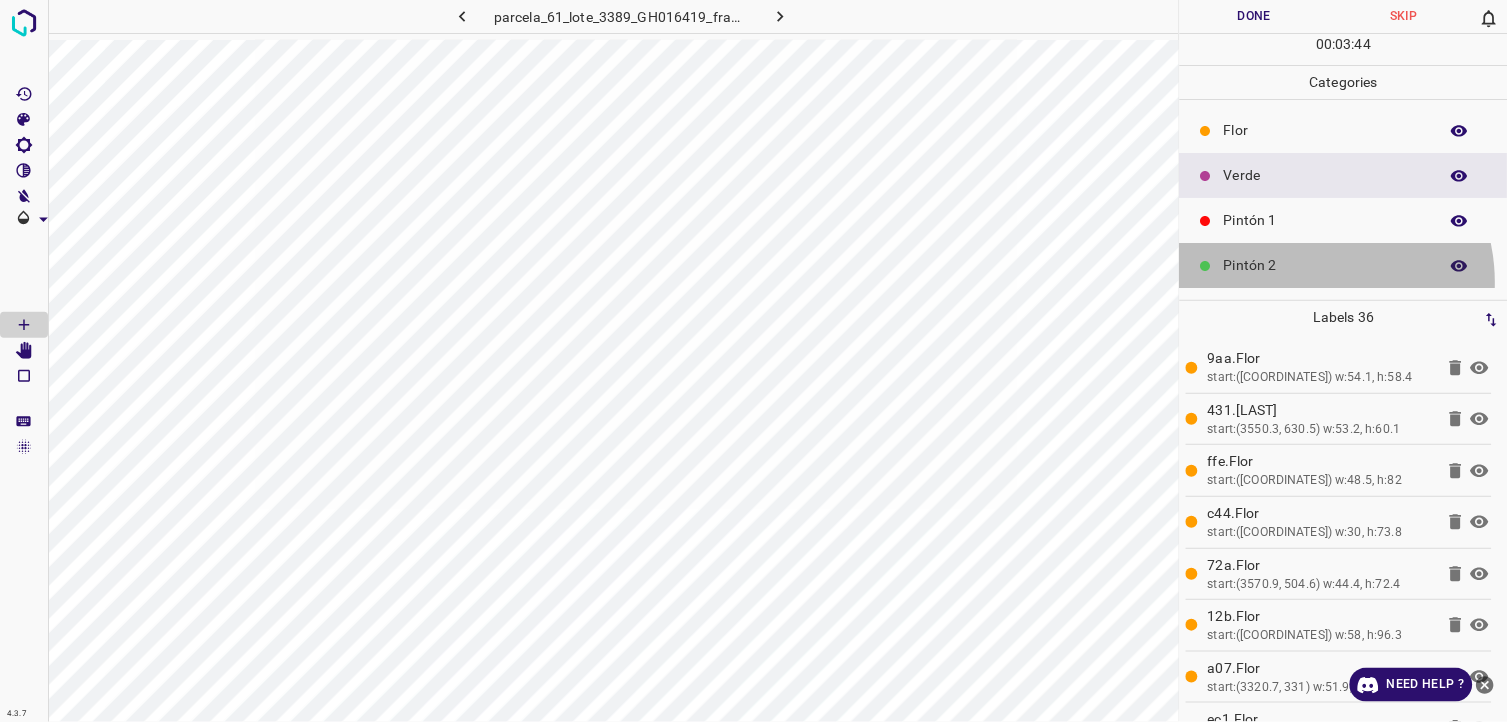 click on "Pintón 2" at bounding box center [1344, 265] 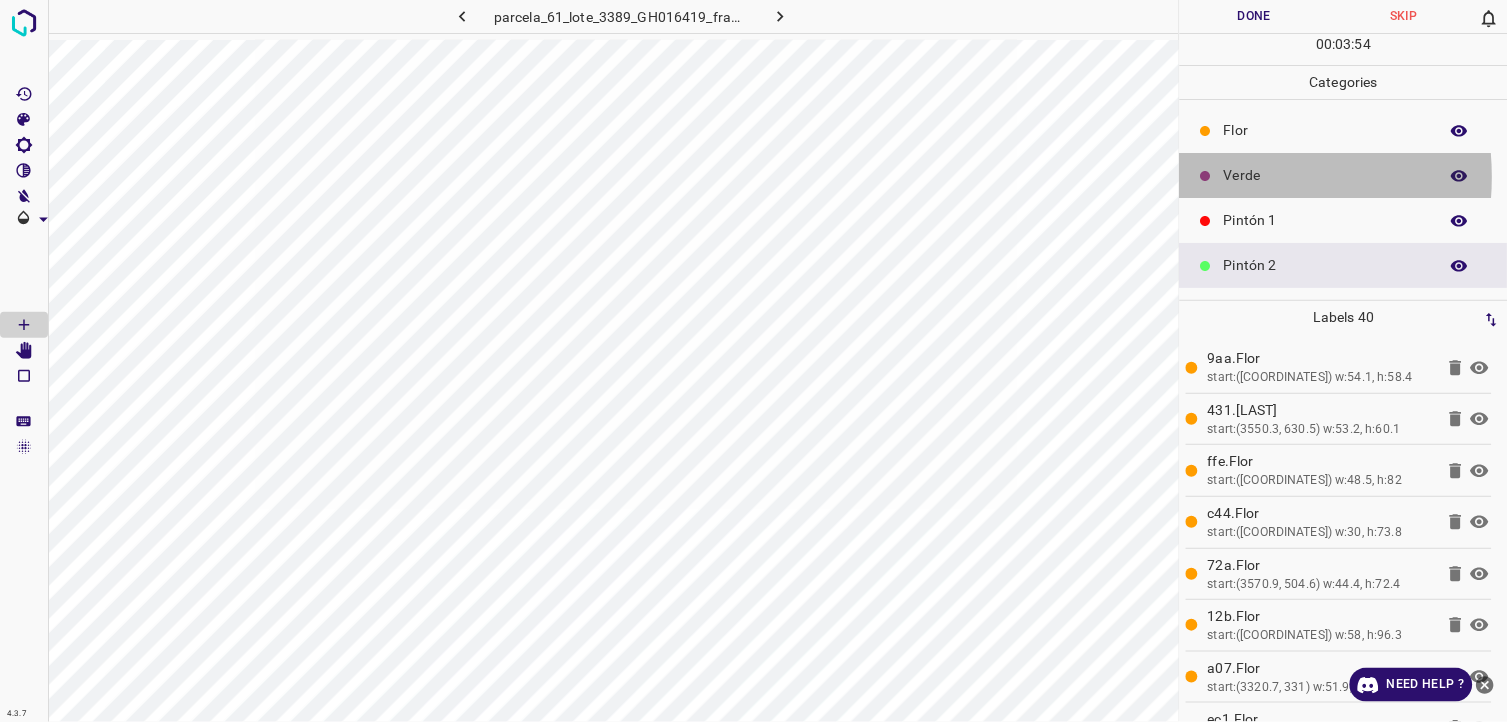 click on "Verde" at bounding box center (1326, 175) 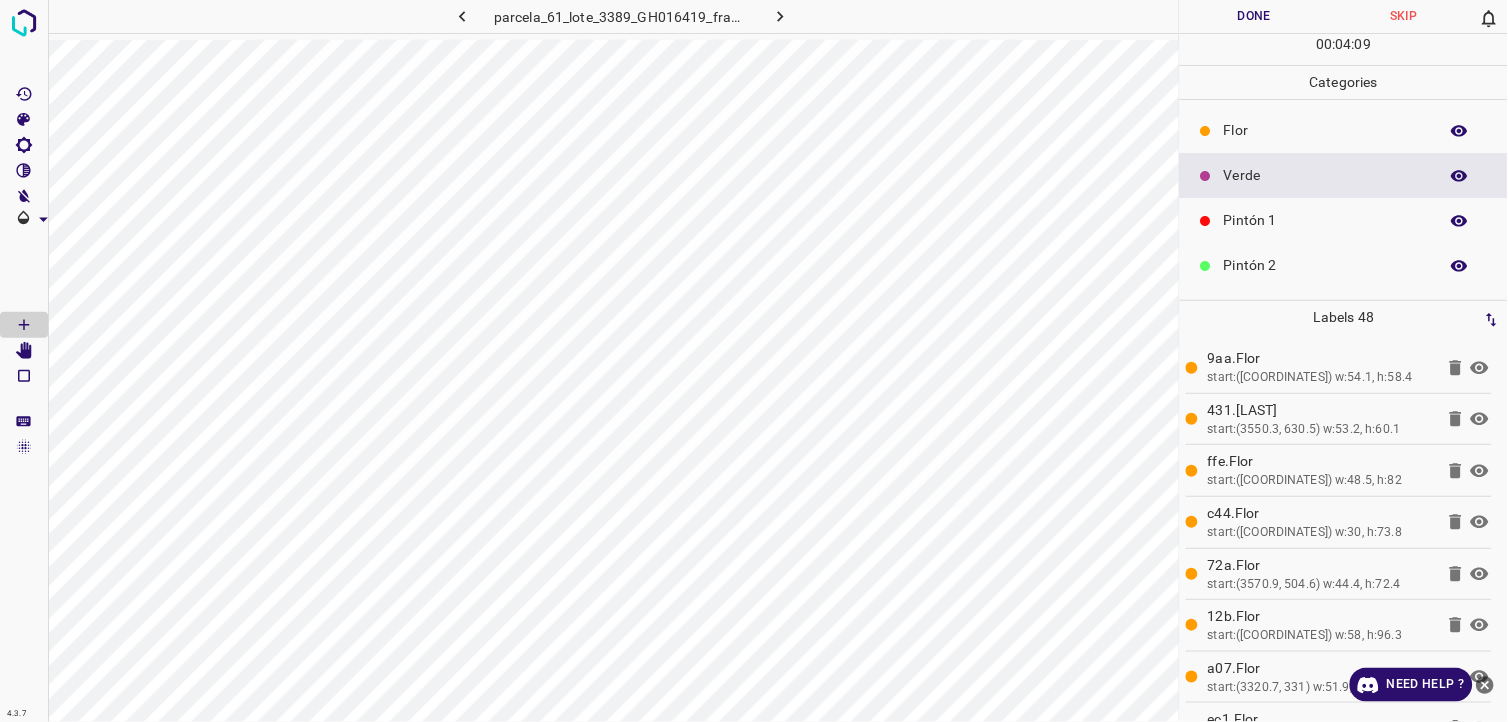 click on "Flor" at bounding box center (1326, 130) 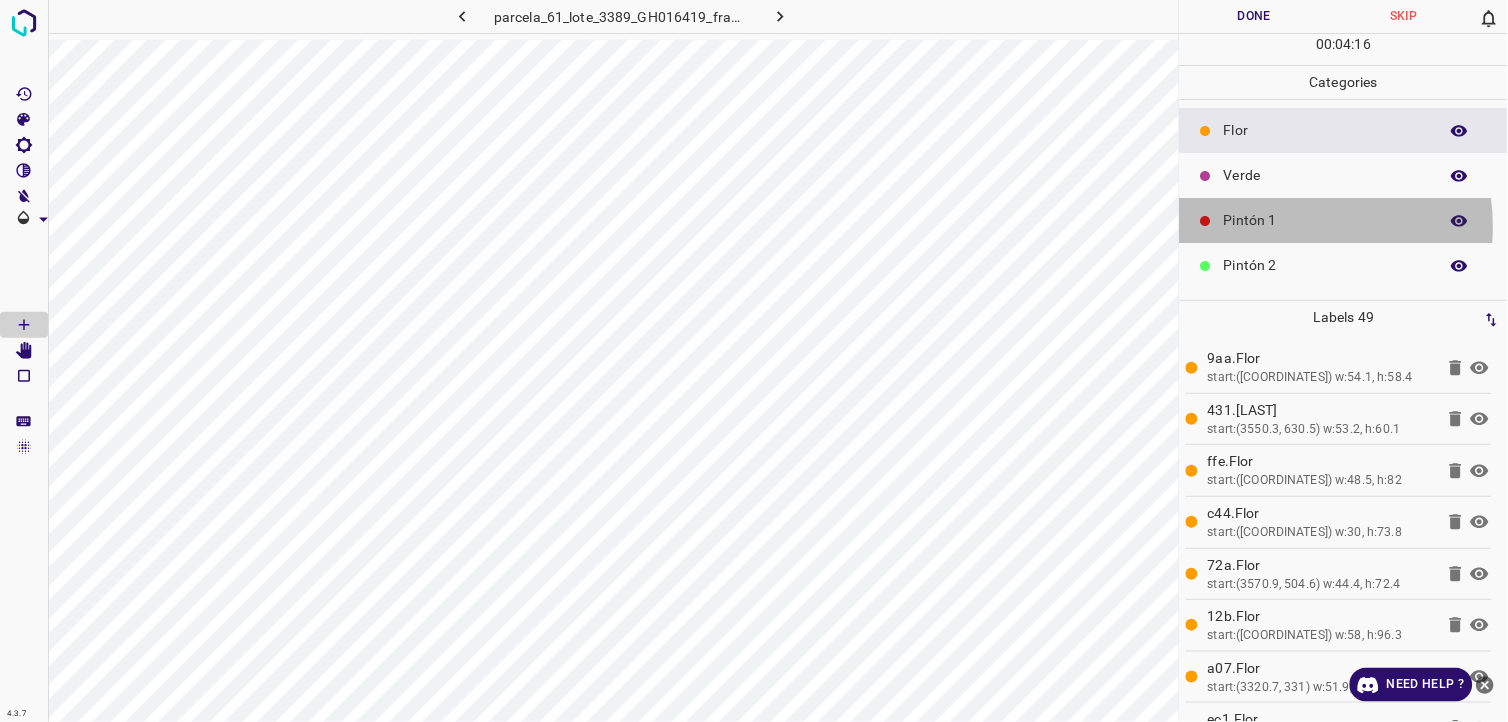 click on "Pintón 1" at bounding box center (1326, 220) 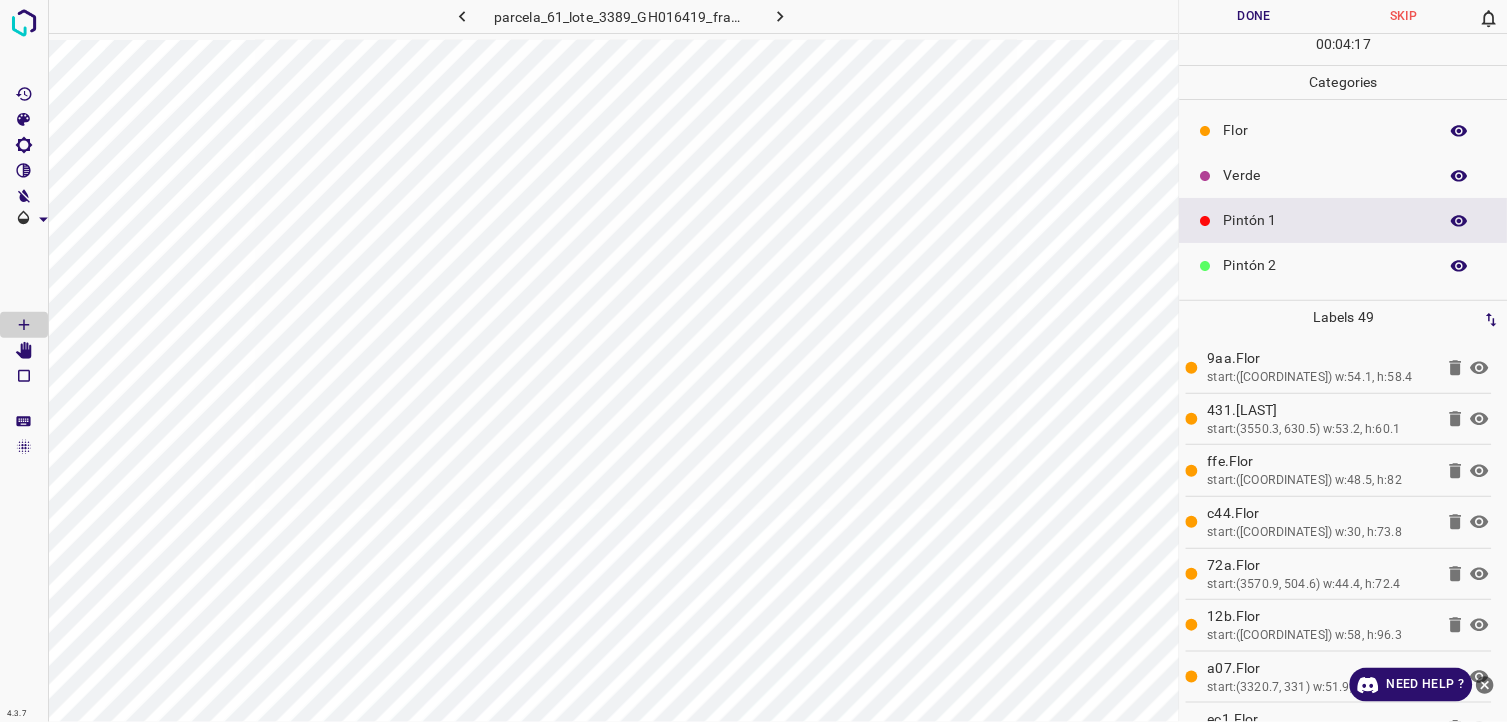 drag, startPoint x: 1297, startPoint y: 264, endPoint x: 1228, endPoint y: 282, distance: 71.30919 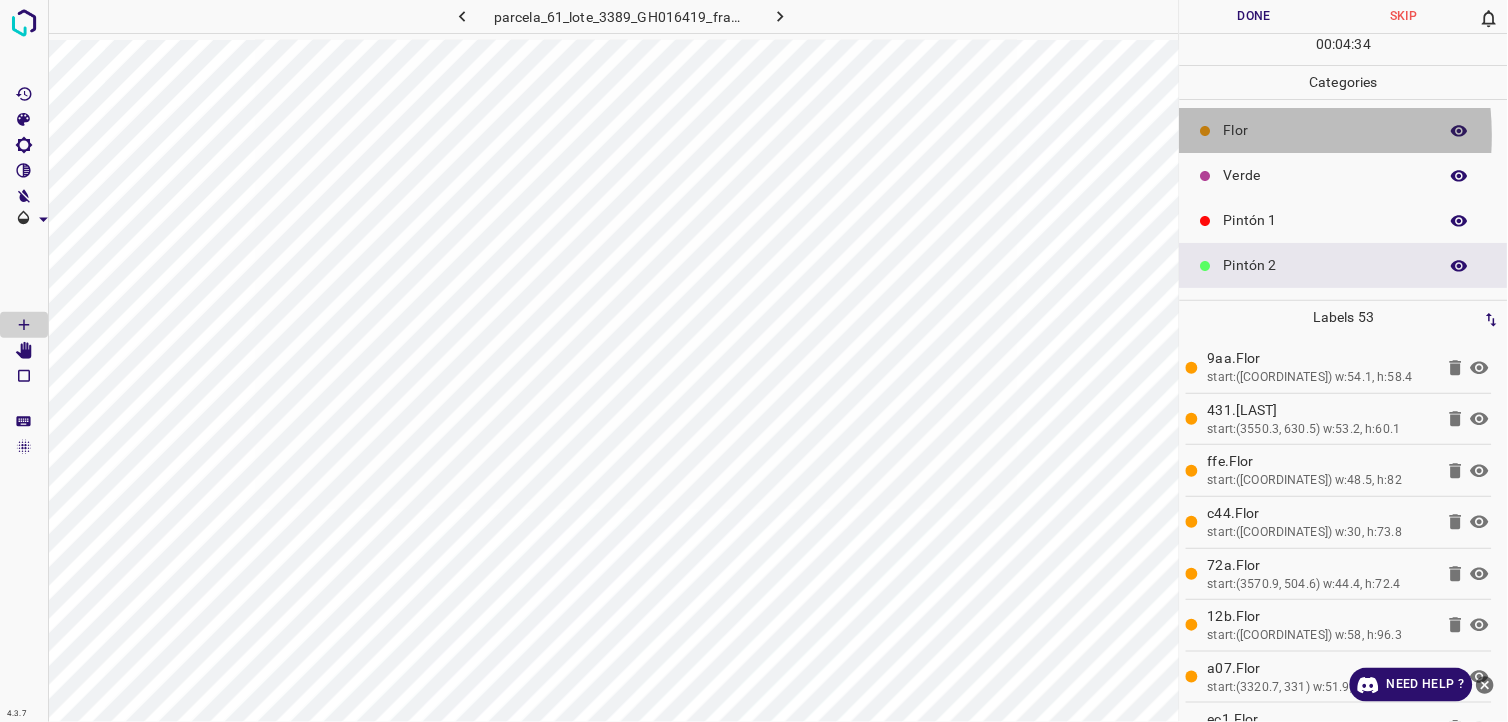 click at bounding box center (1206, 131) 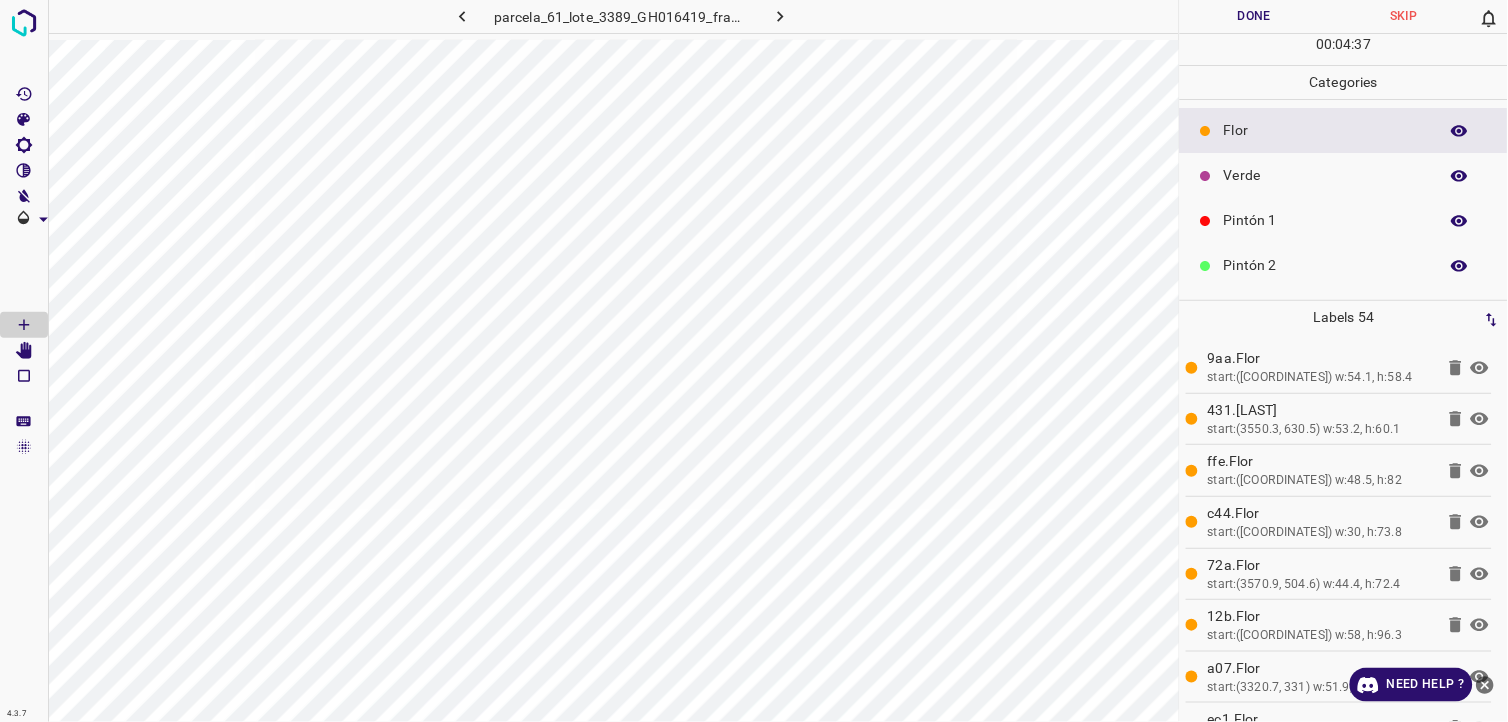 click on "Verde" at bounding box center [1326, 175] 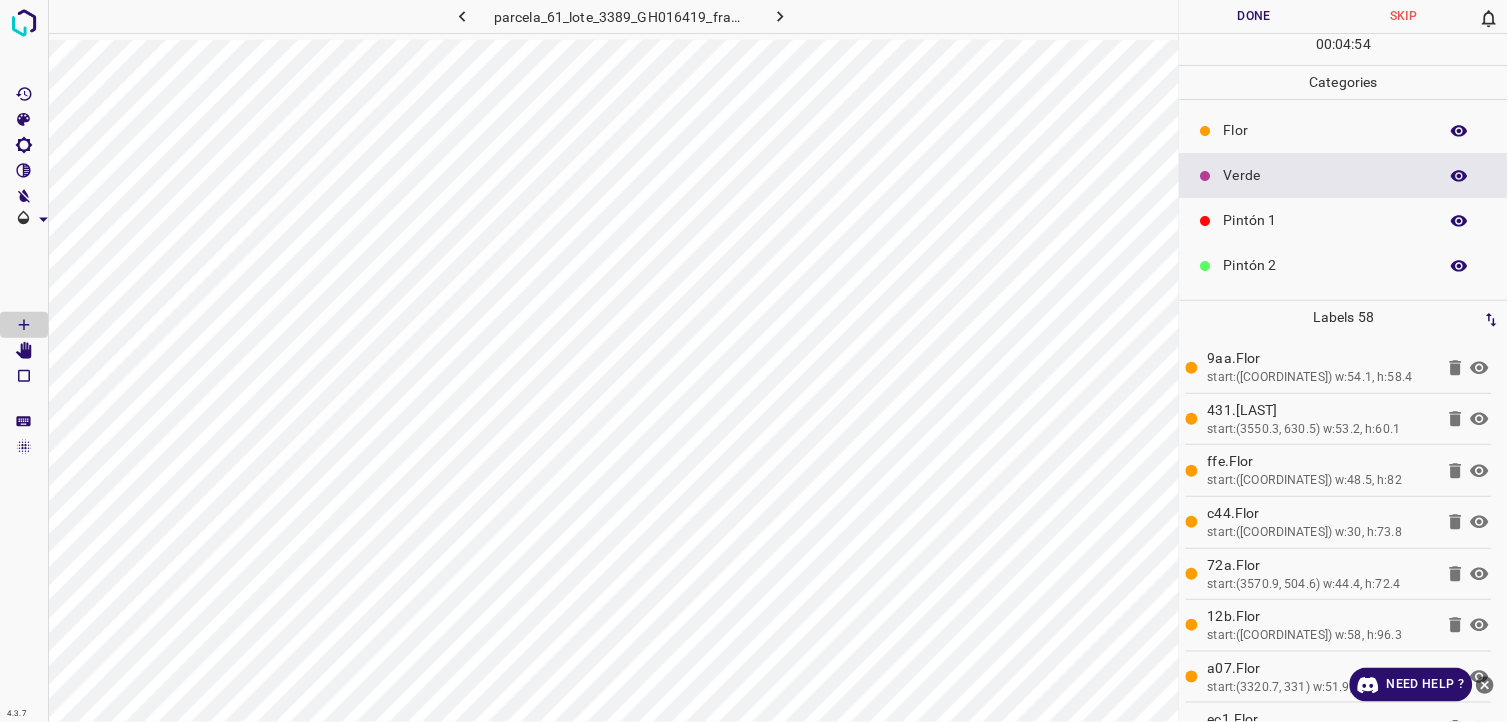 click on "Flor" at bounding box center (1344, 130) 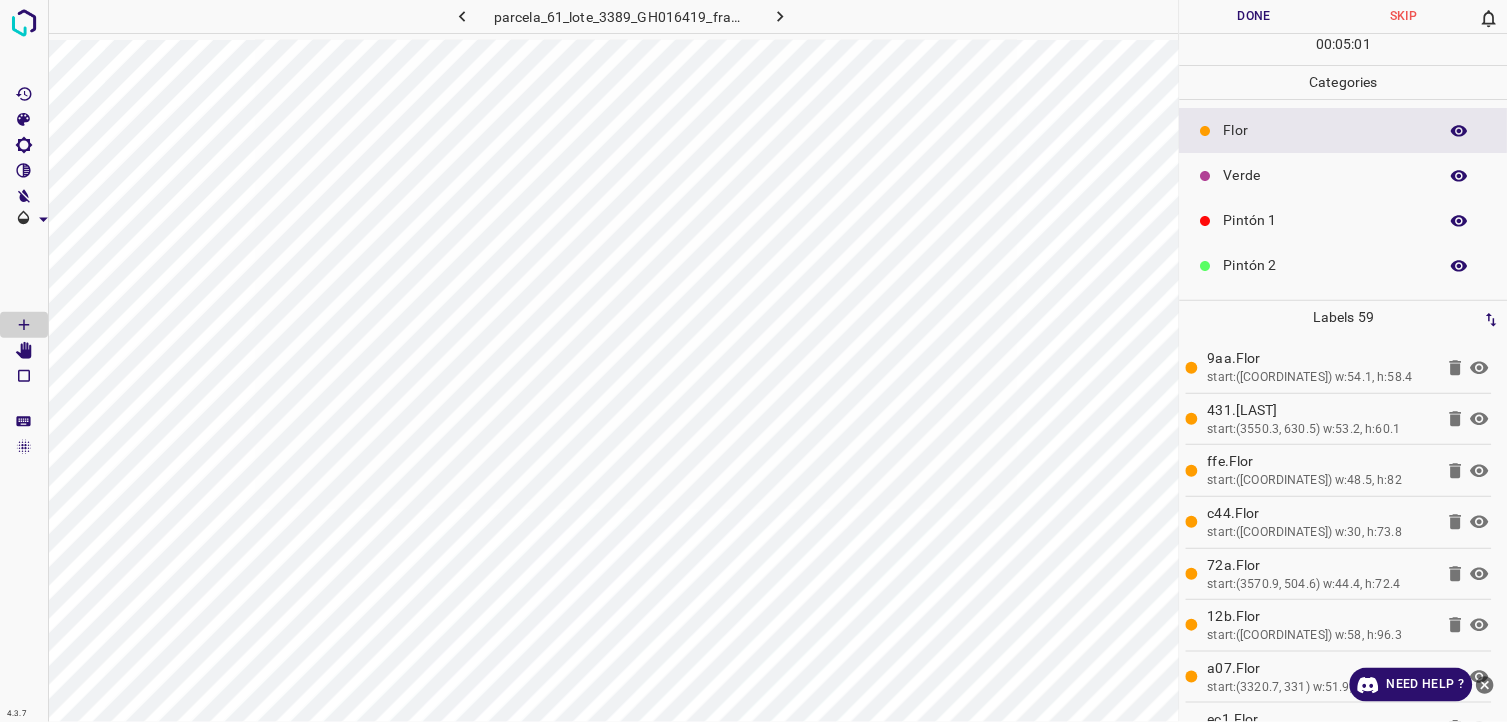 click on "Verde" at bounding box center [1326, 175] 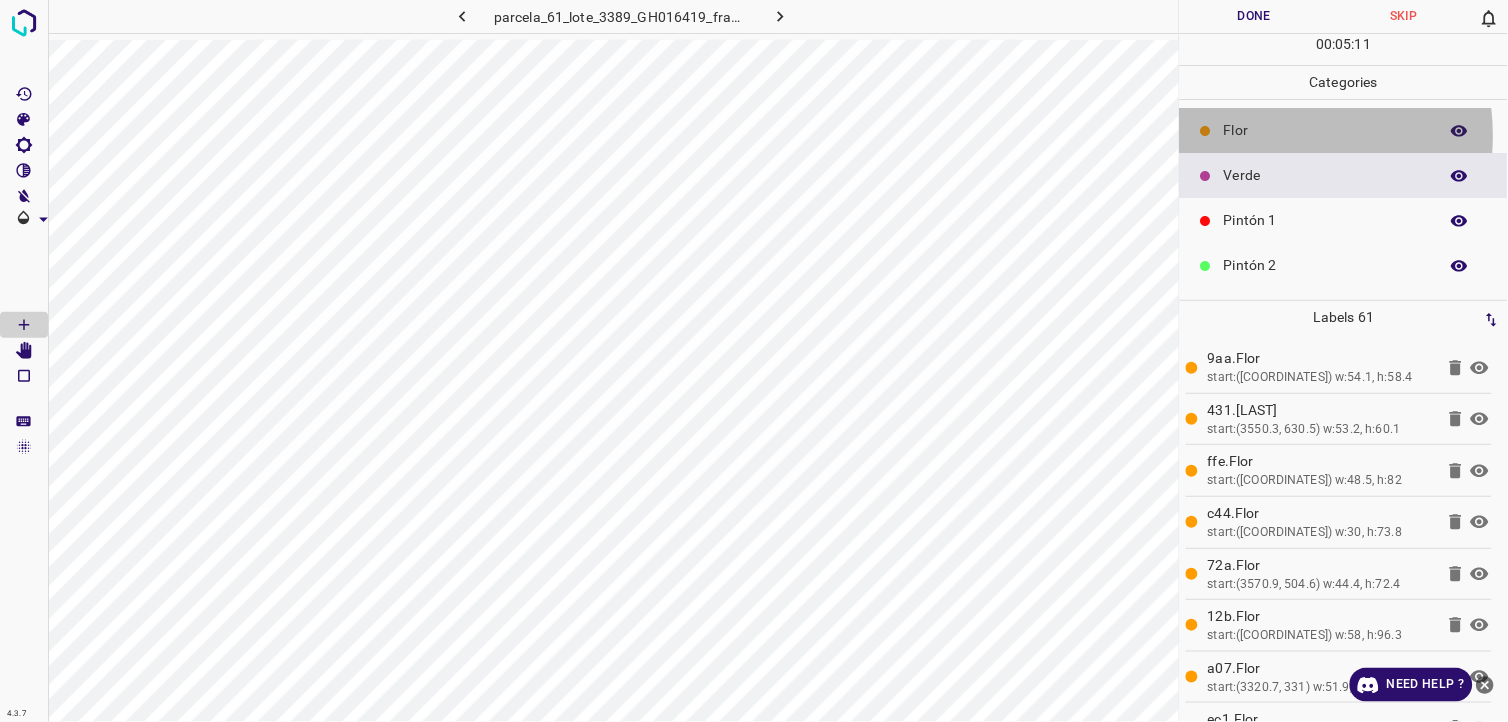 click on "Flor" at bounding box center (1326, 130) 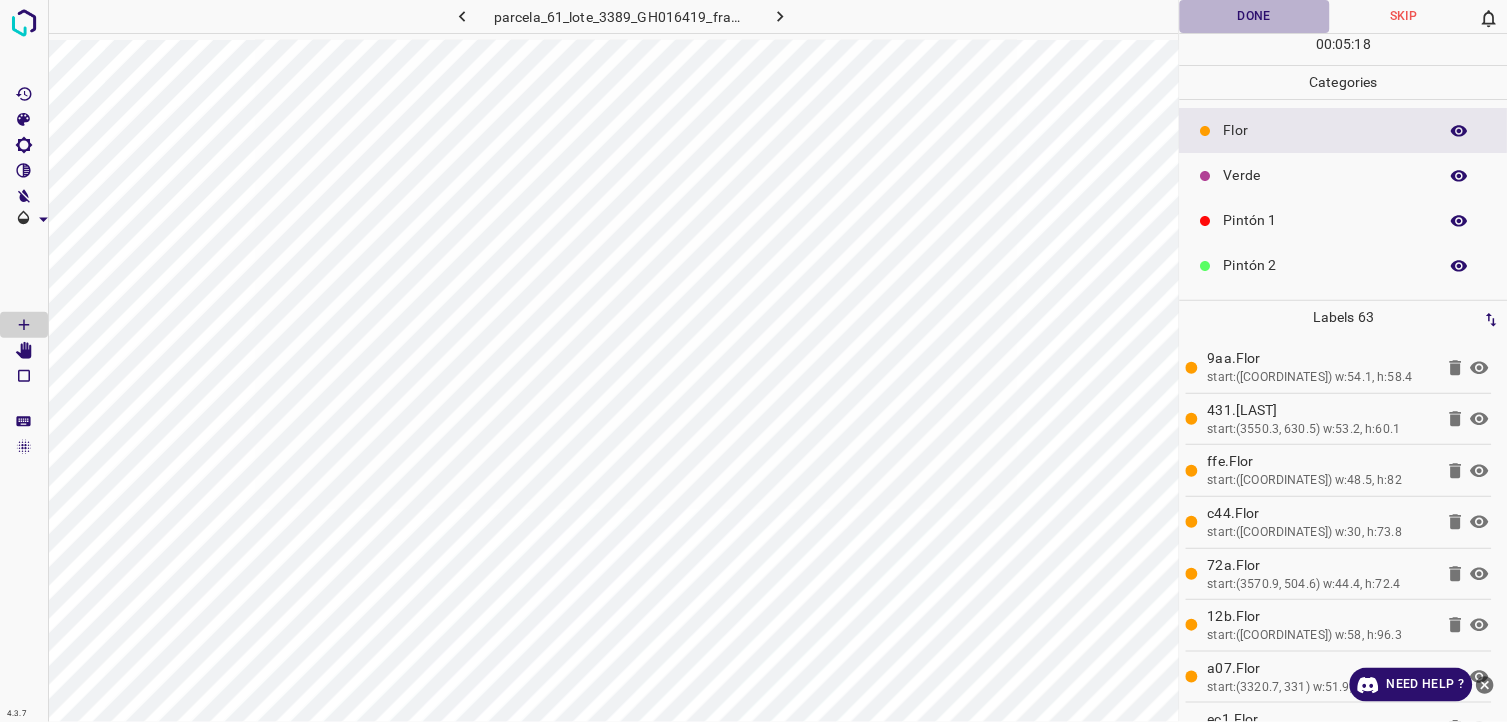 click on "Done" at bounding box center [1255, 16] 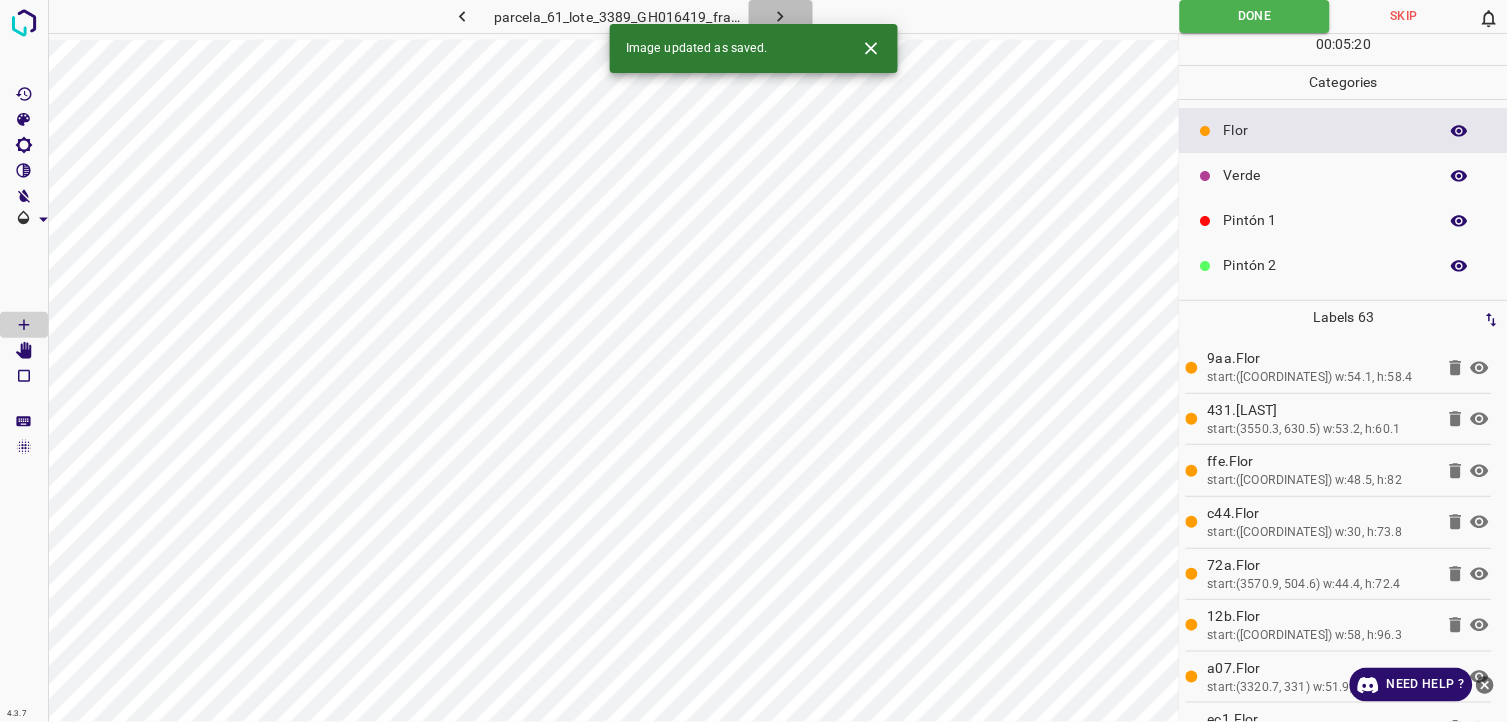 click at bounding box center [781, 16] 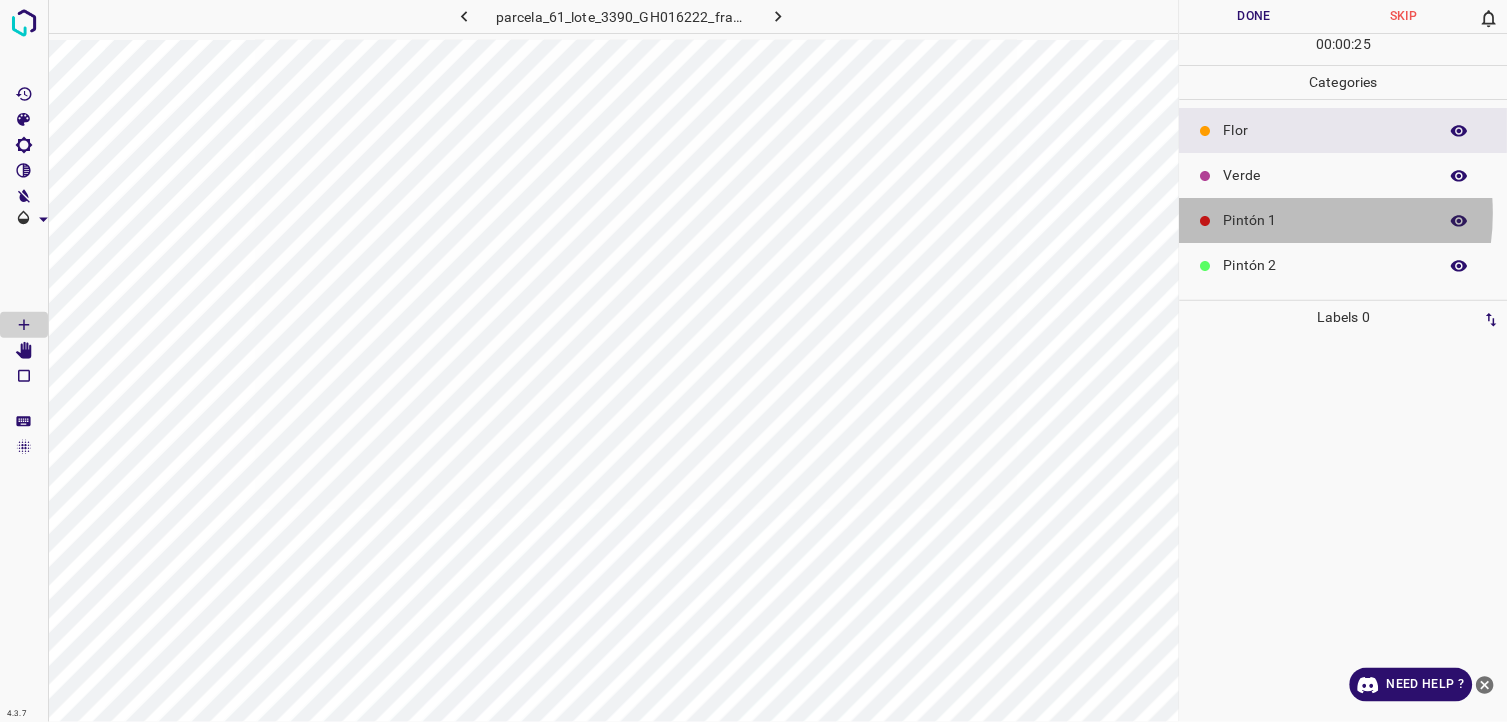 click on "Pintón 1" at bounding box center (1326, 220) 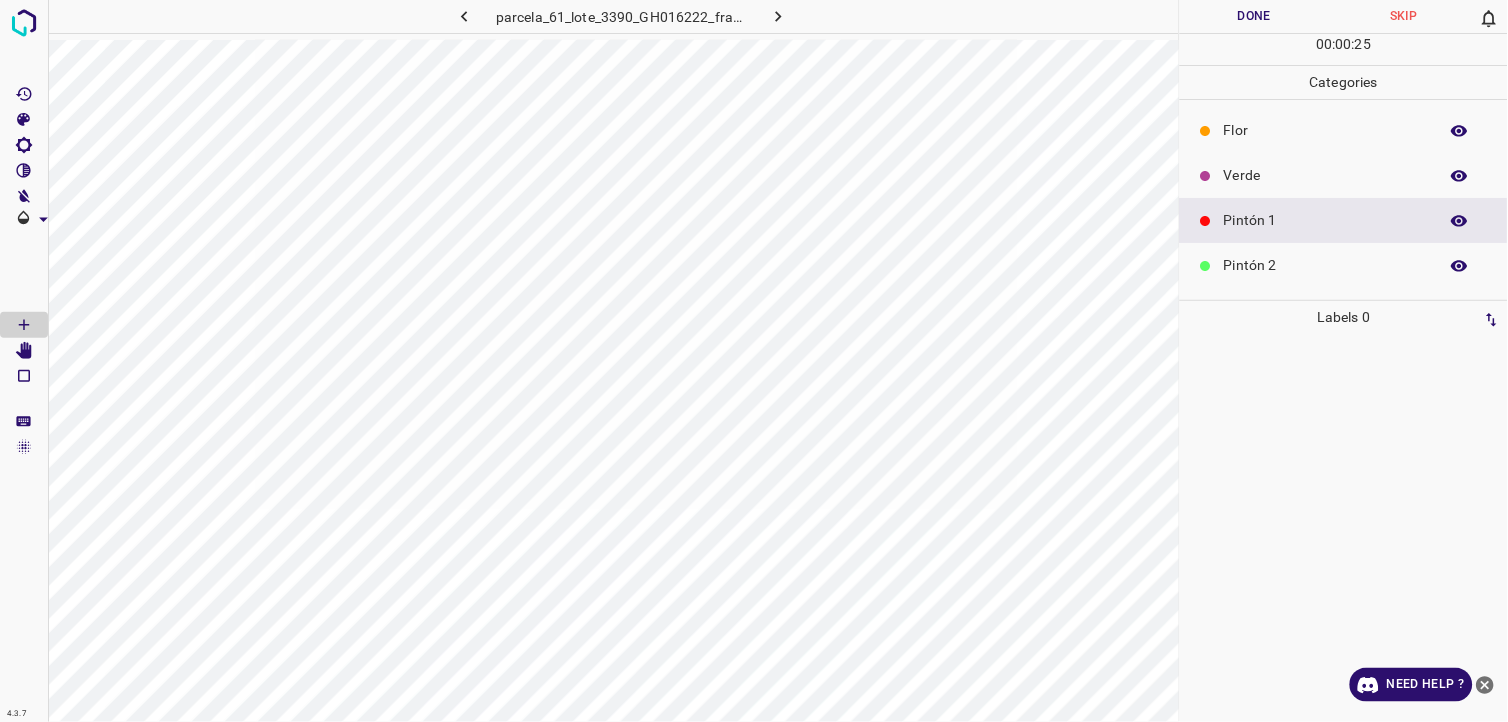 click on "Pintón 2" at bounding box center [1326, 265] 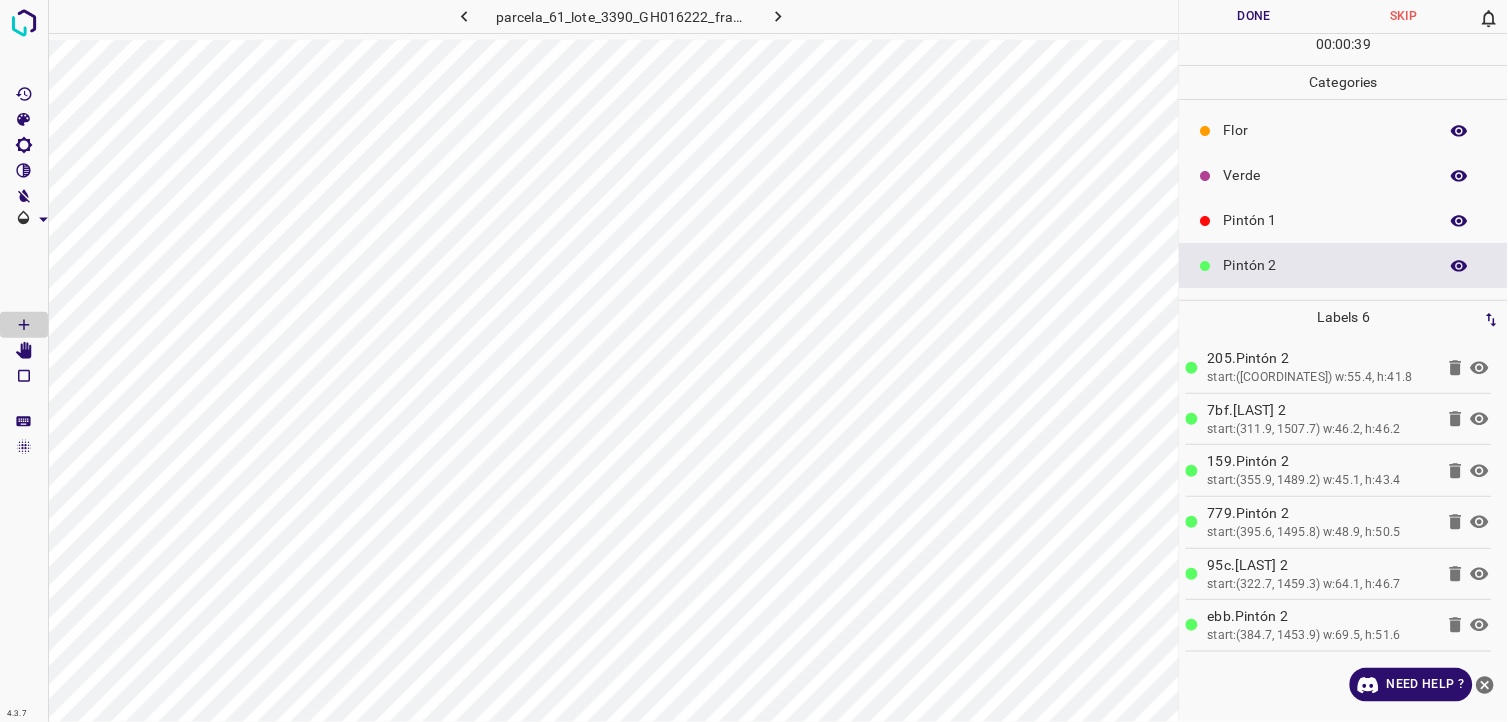 click on "Flor" at bounding box center (1326, 130) 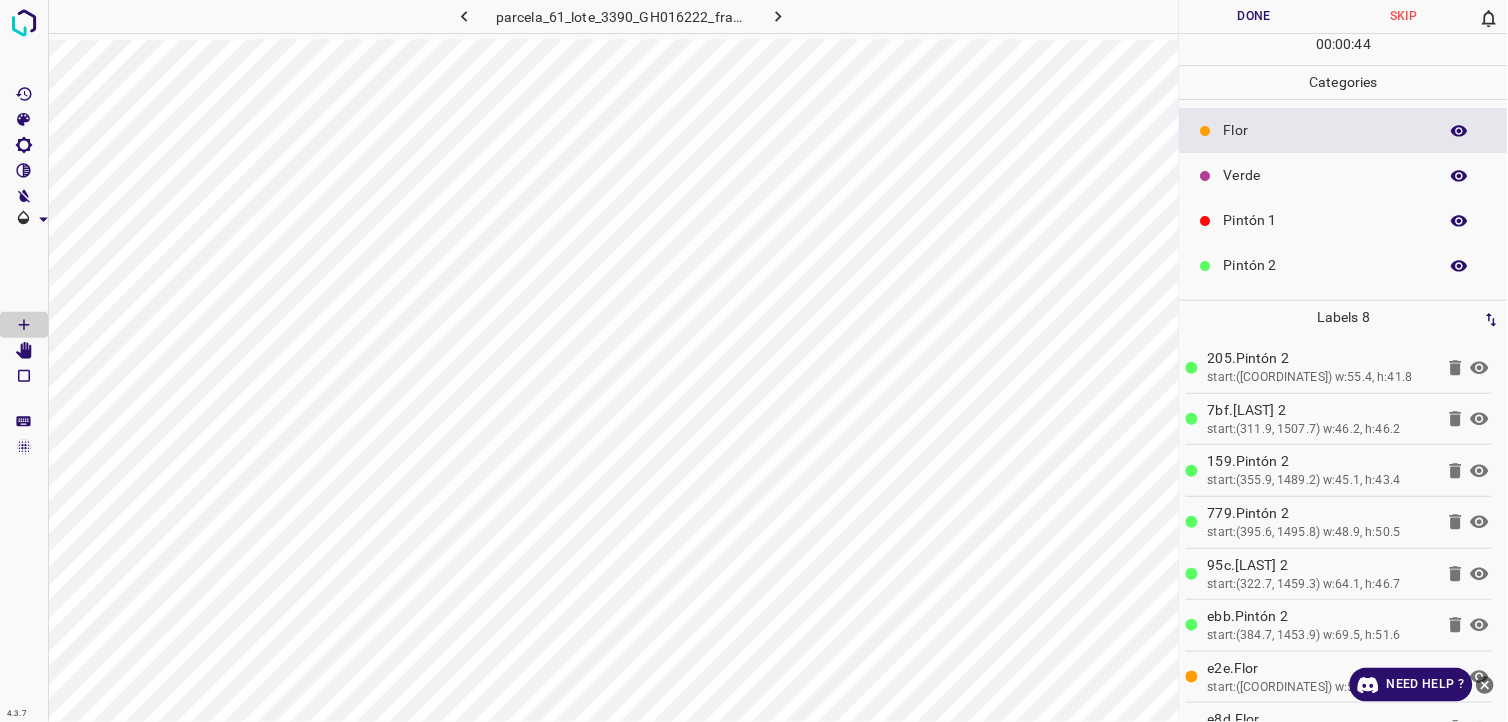 click on "Pintón 2" at bounding box center [1344, 265] 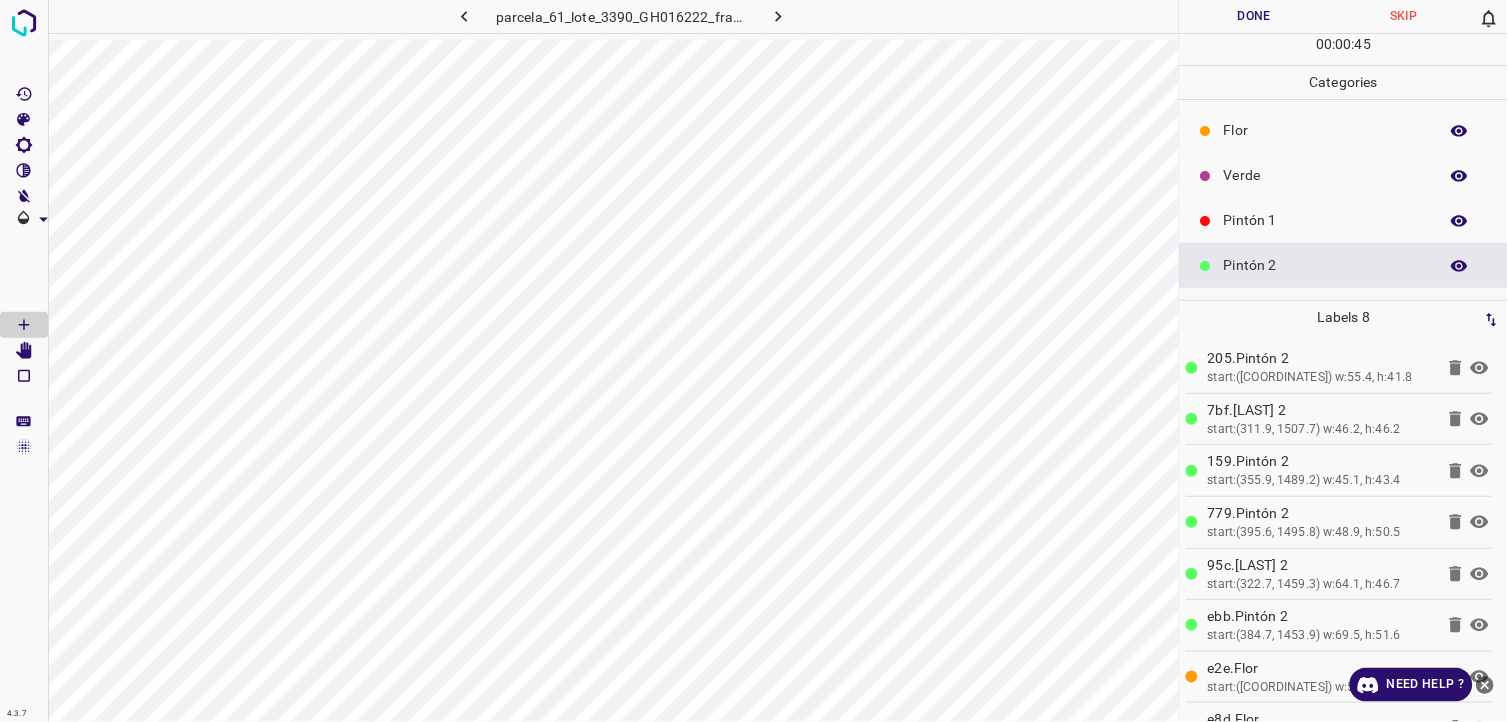 scroll, scrollTop: 111, scrollLeft: 0, axis: vertical 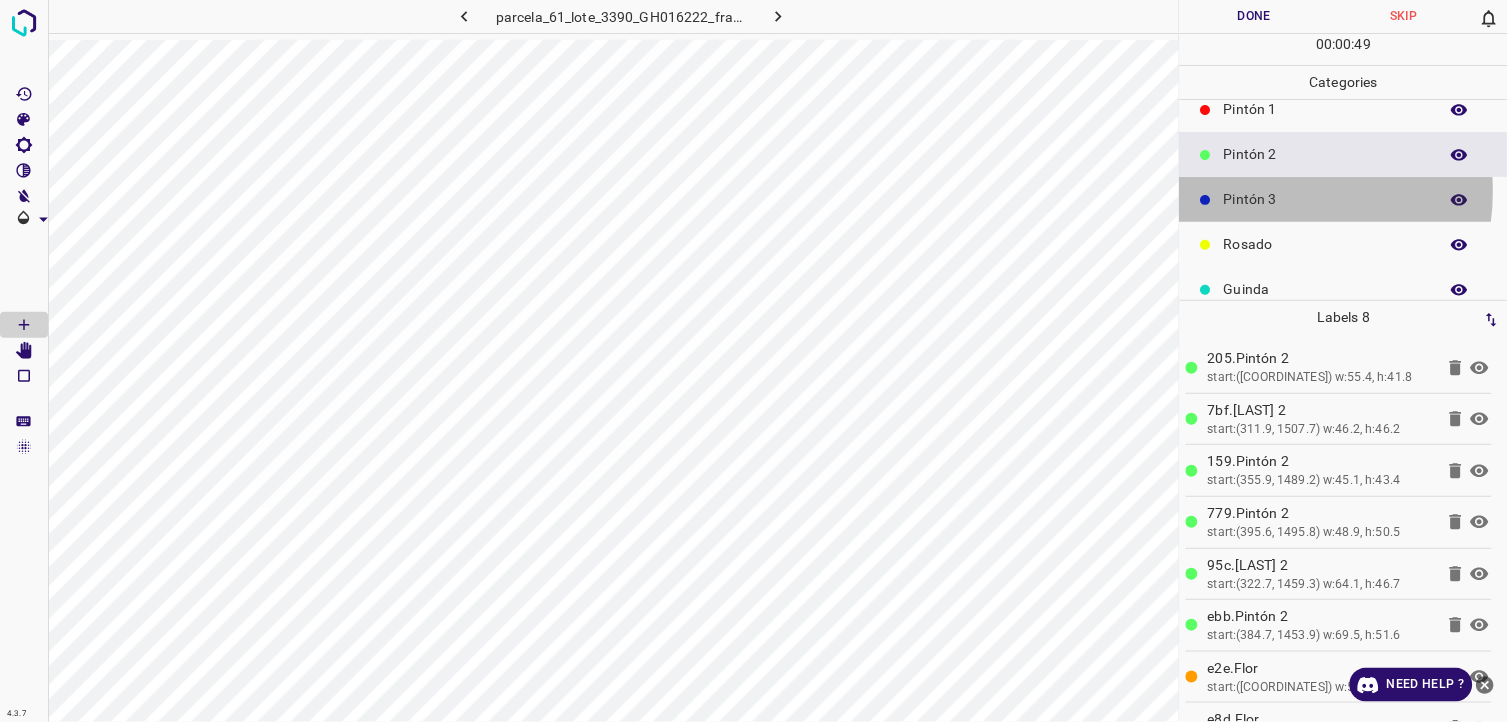 click on "Pintón 3" at bounding box center (1326, 199) 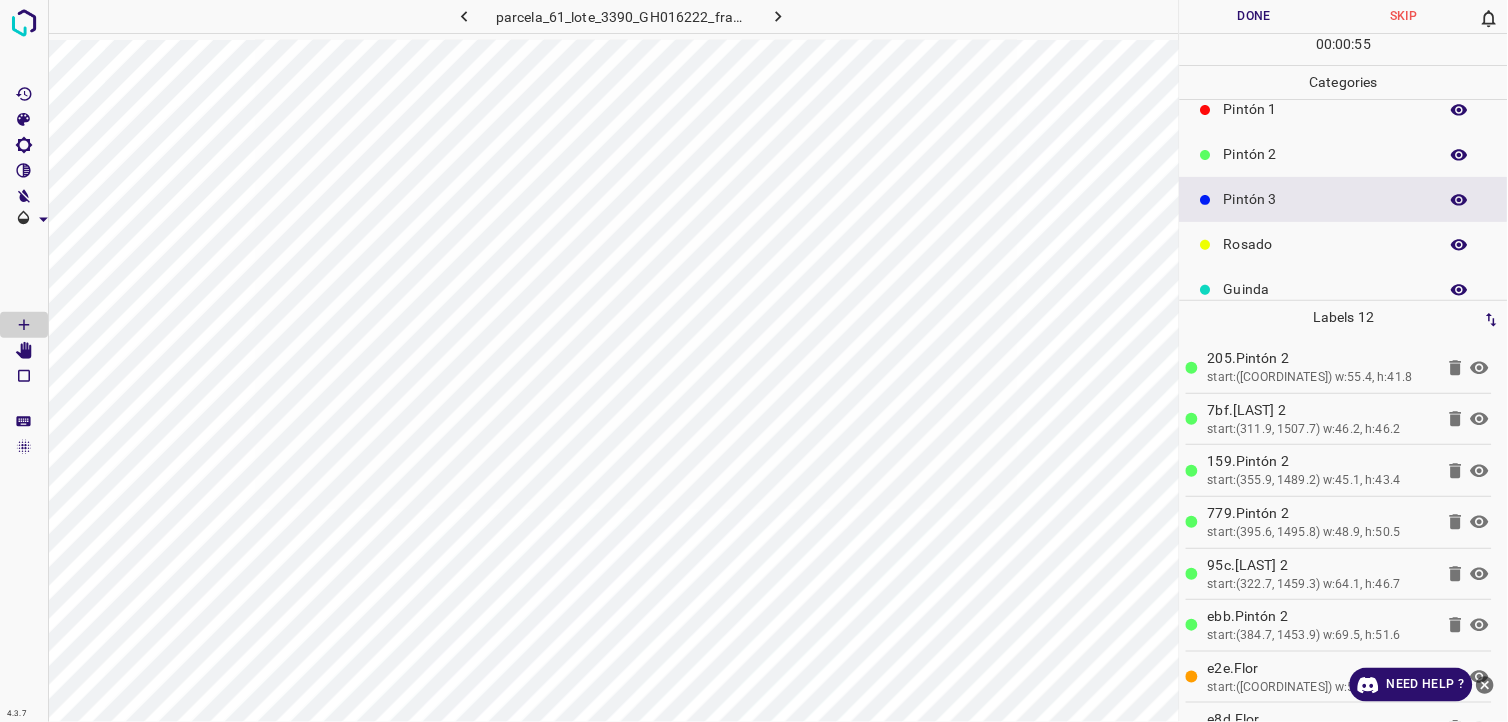 scroll, scrollTop: 0, scrollLeft: 0, axis: both 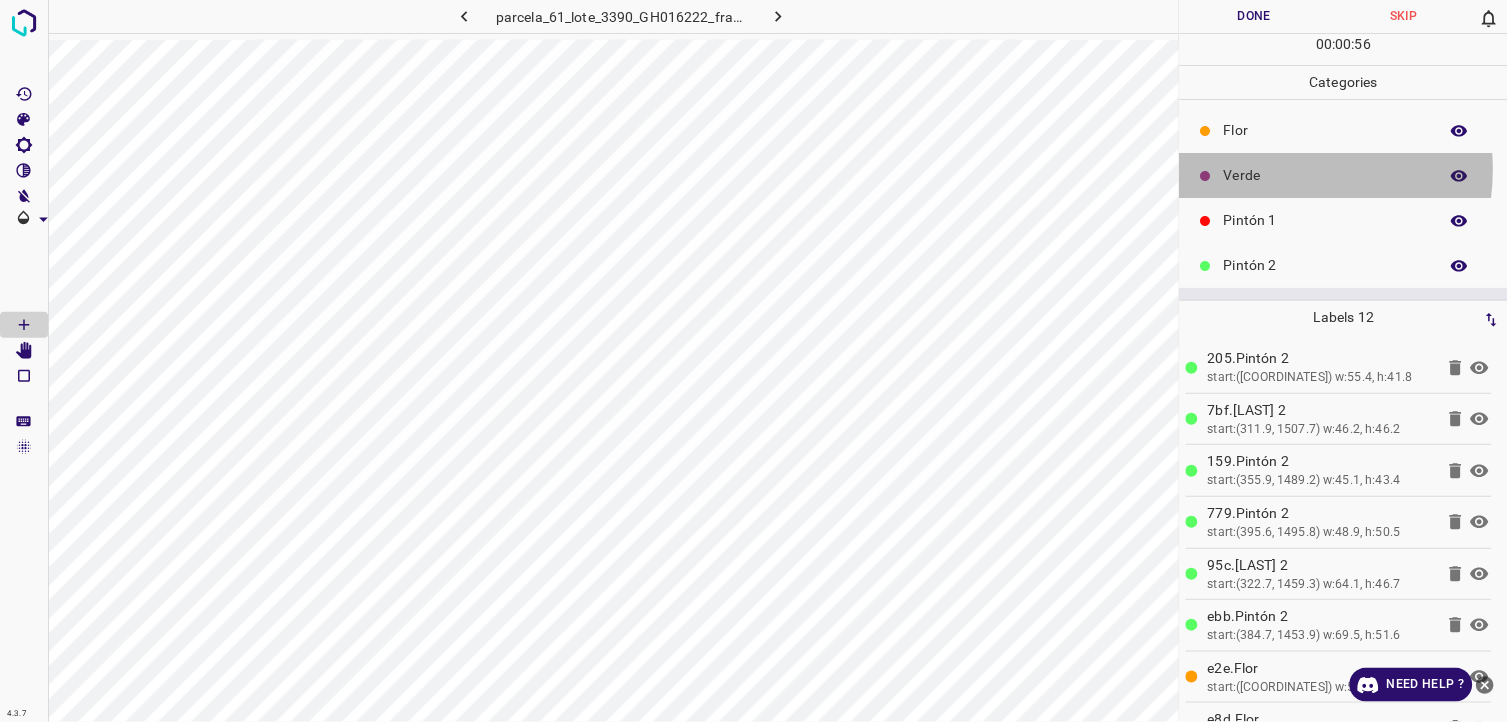click on "Verde" at bounding box center [1326, 175] 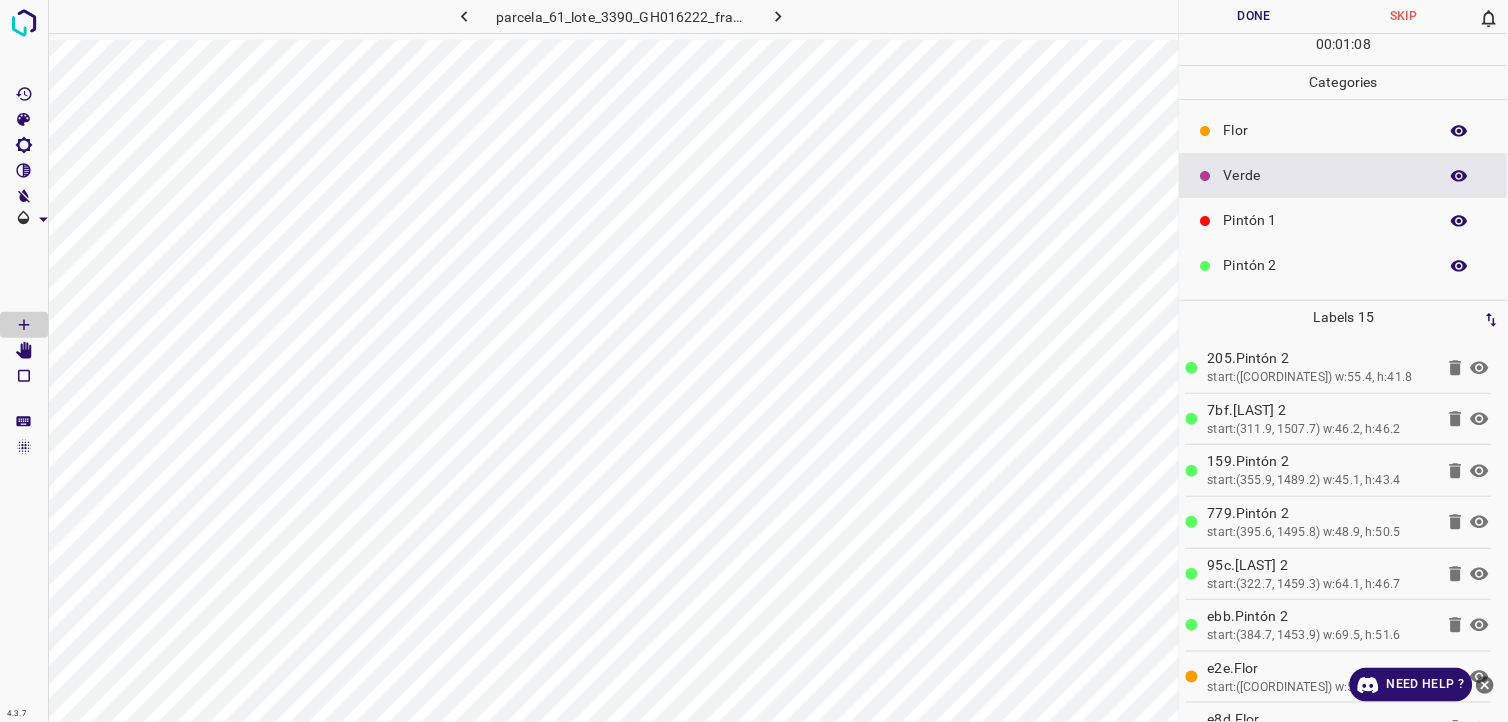 click on "Pintón 1" at bounding box center [1344, 220] 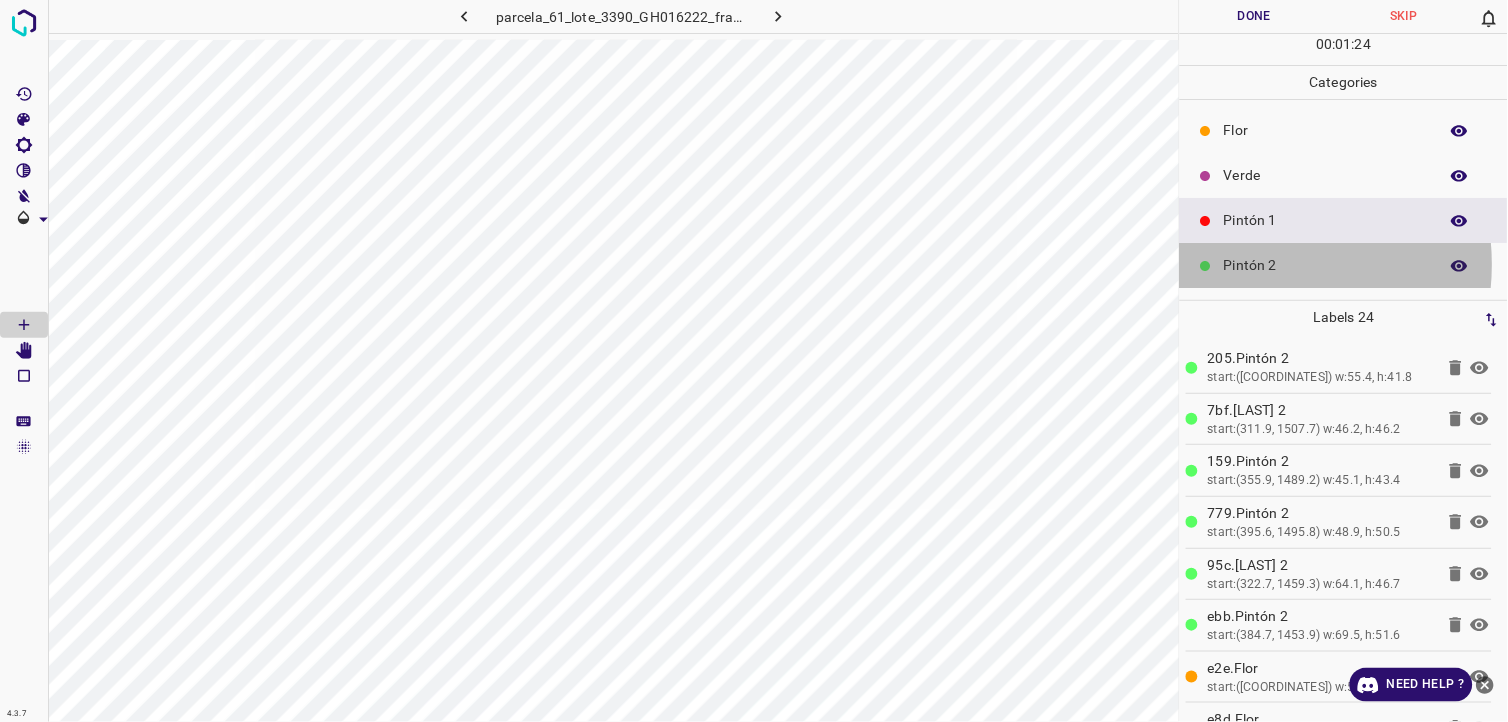 click on "Pintón 2" at bounding box center (1326, 265) 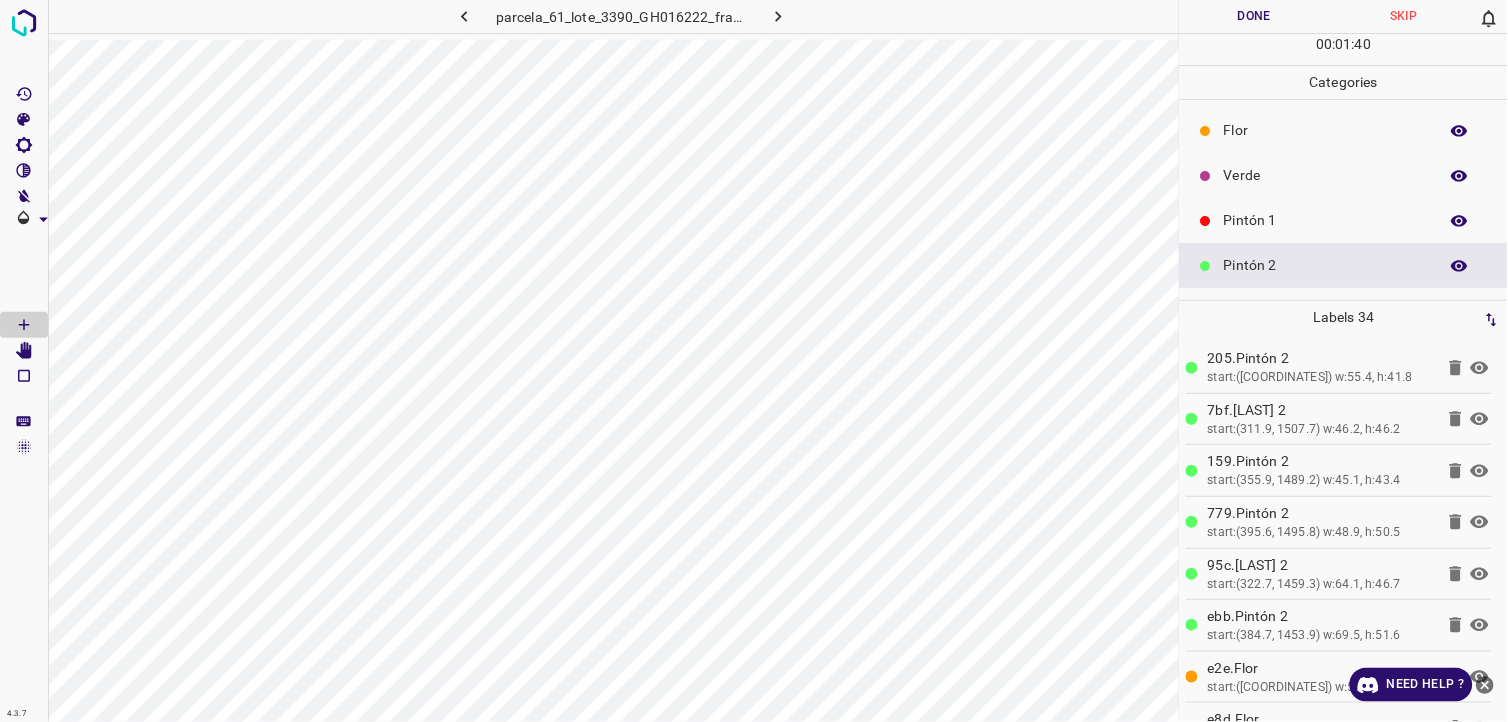 scroll, scrollTop: 111, scrollLeft: 0, axis: vertical 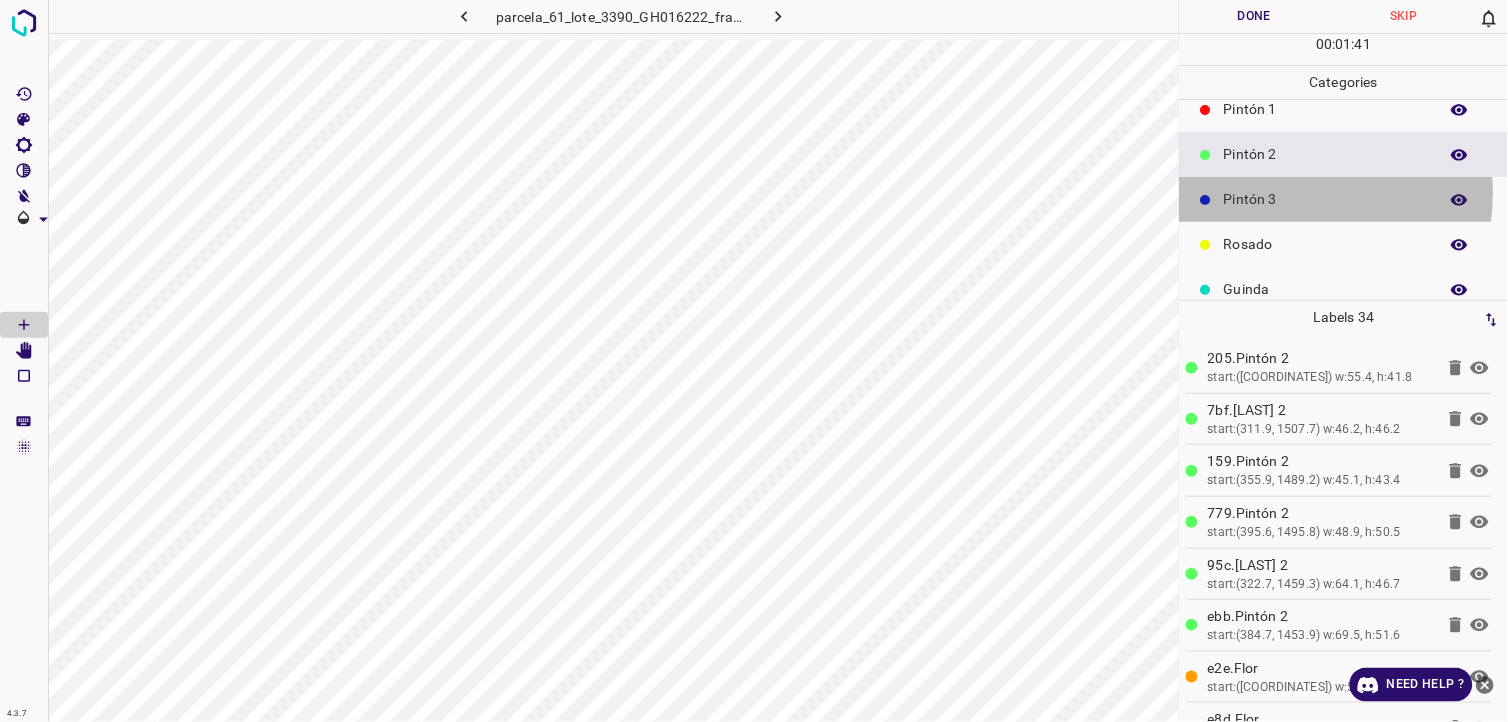 click on "Pintón 3" at bounding box center (1326, 199) 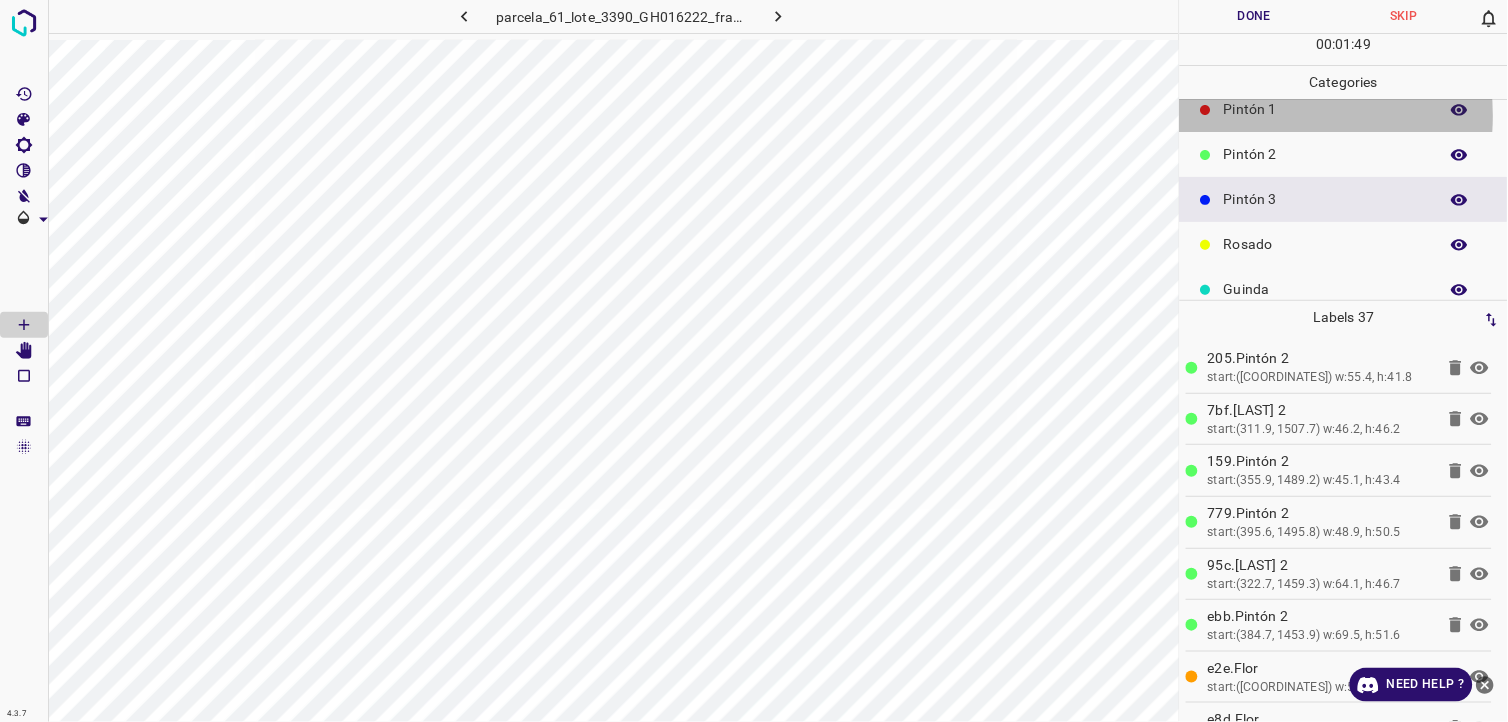 click on "Pintón 1" at bounding box center [1326, 109] 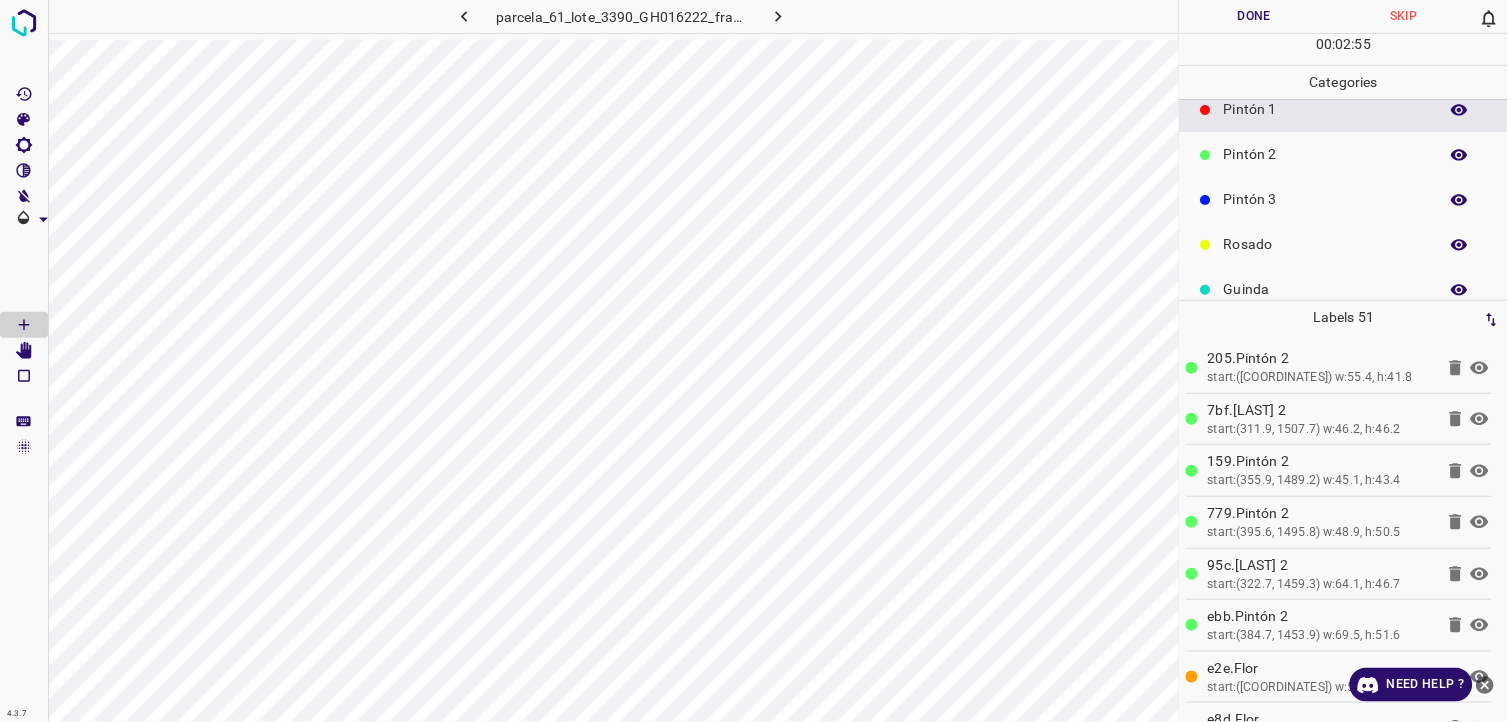 scroll, scrollTop: 0, scrollLeft: 0, axis: both 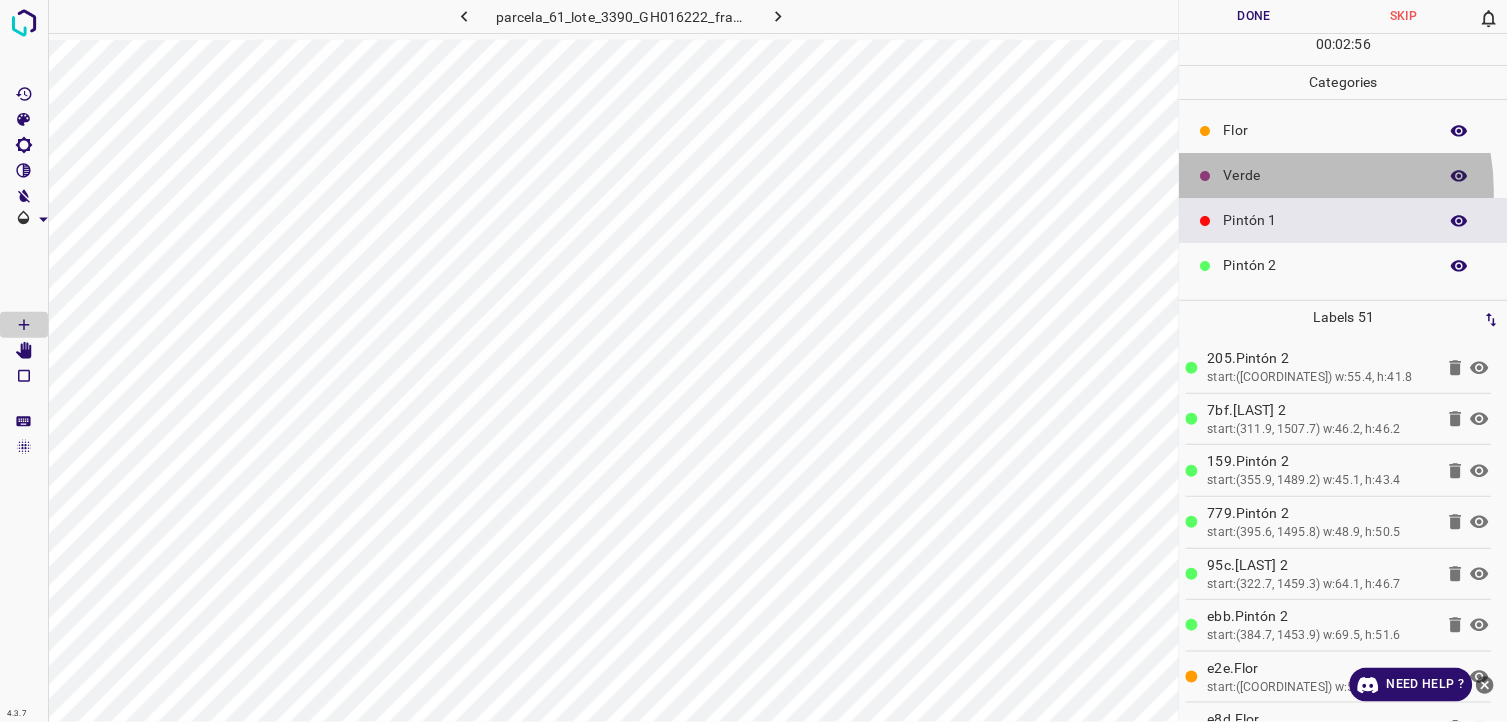 click on "Verde" at bounding box center (1344, 175) 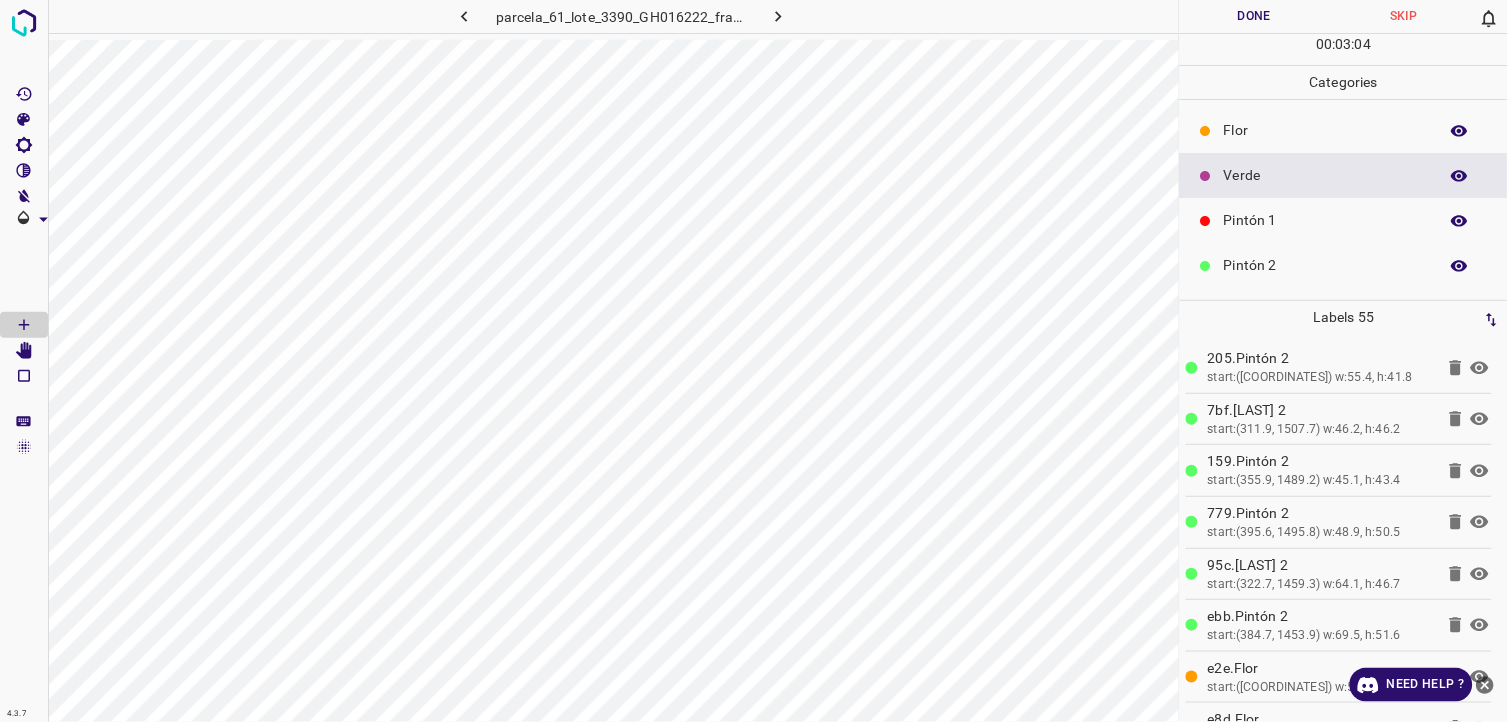 click on "Flor" at bounding box center [1326, 130] 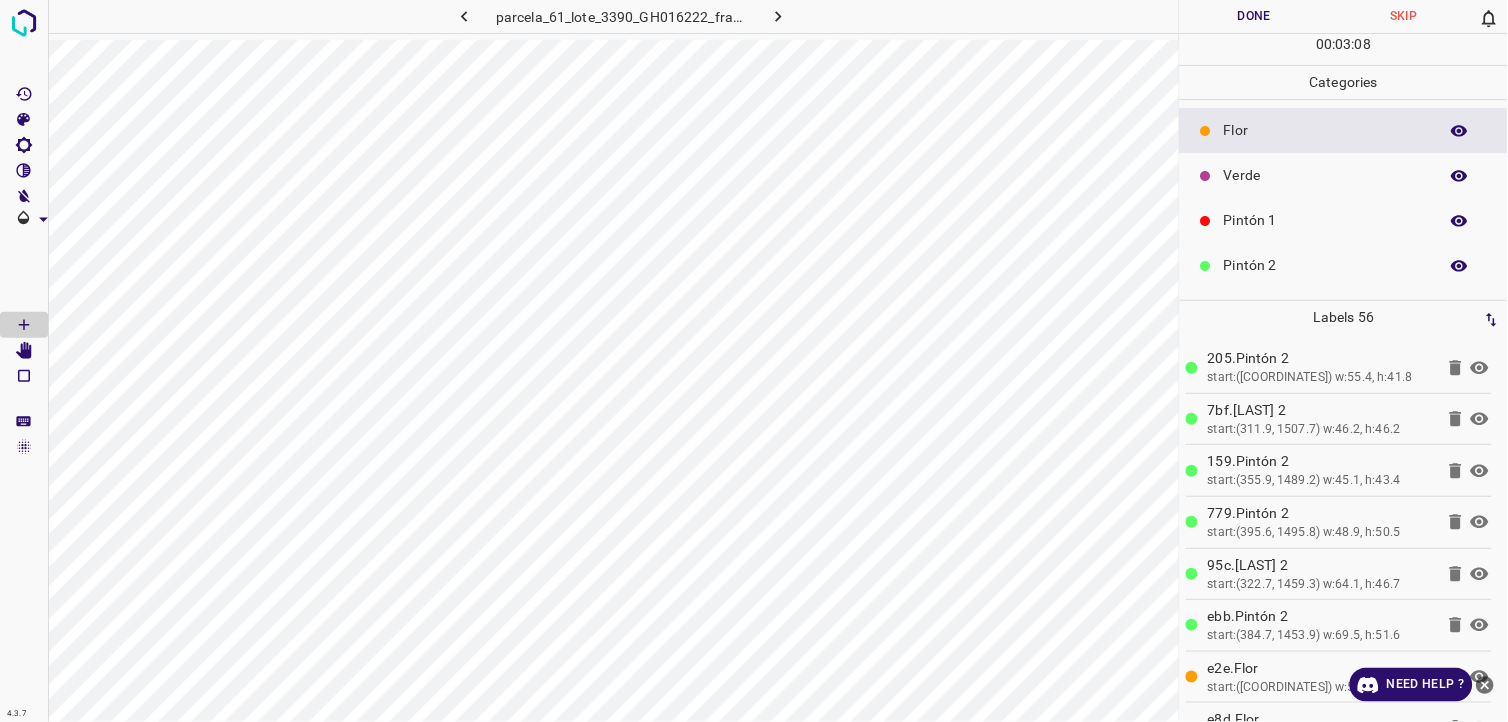 click on "Verde" at bounding box center (1326, 175) 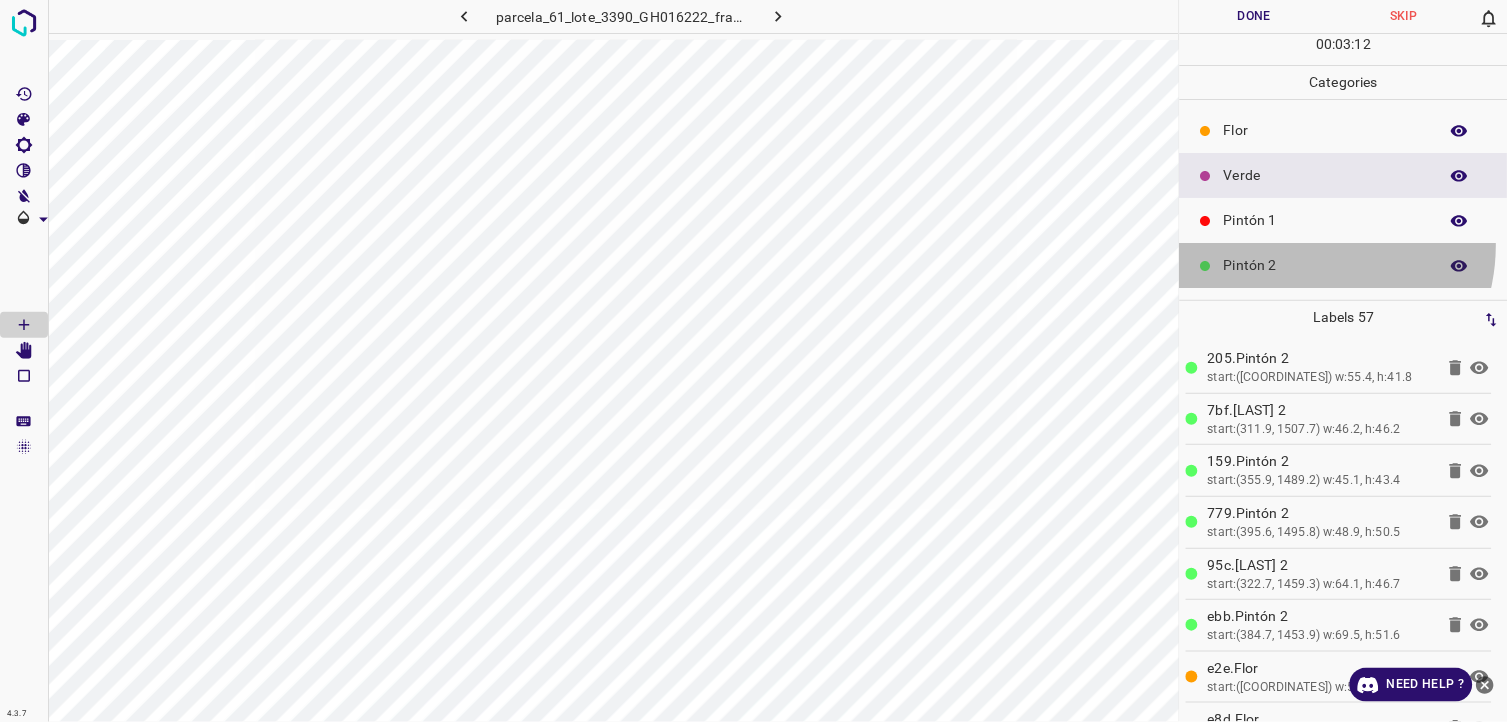 click on "Pintón 2" at bounding box center [1344, 265] 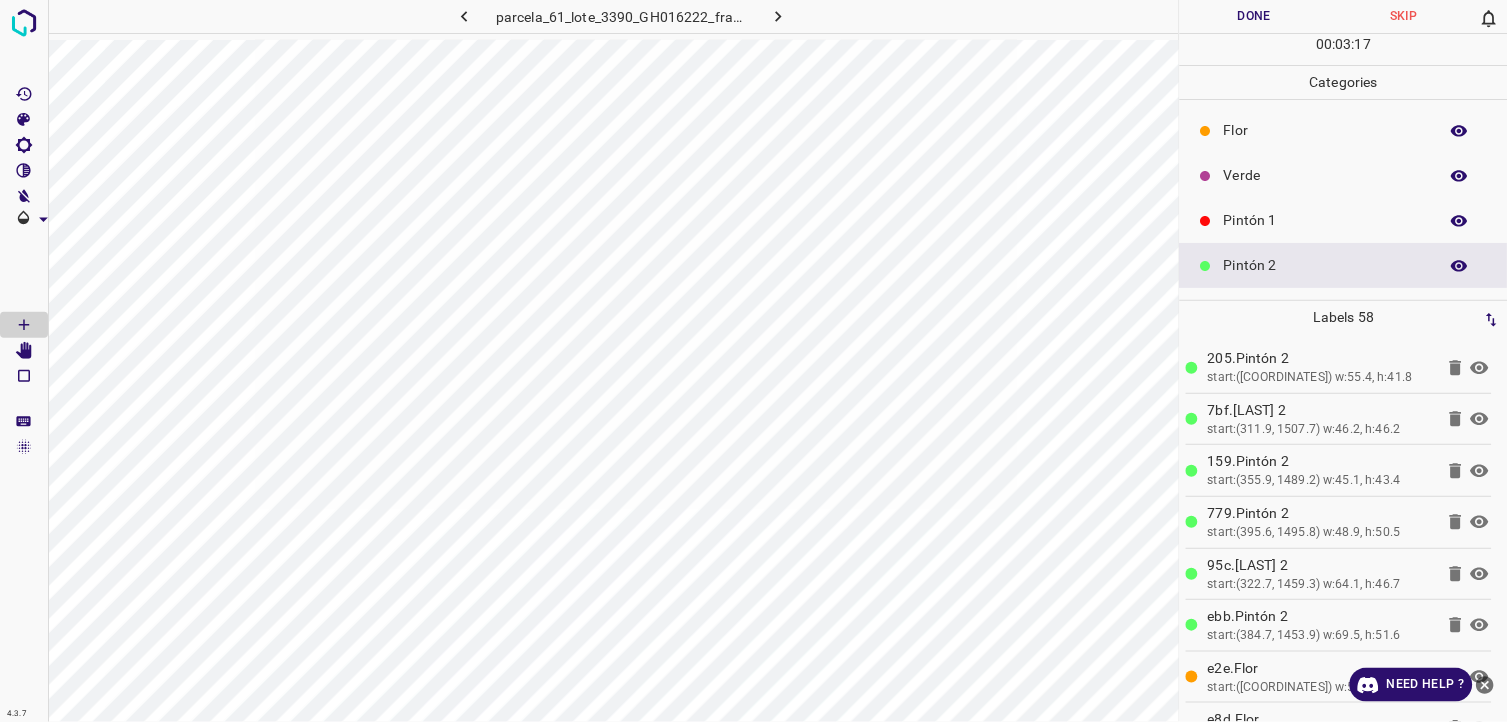 click on "Verde" at bounding box center (1344, 175) 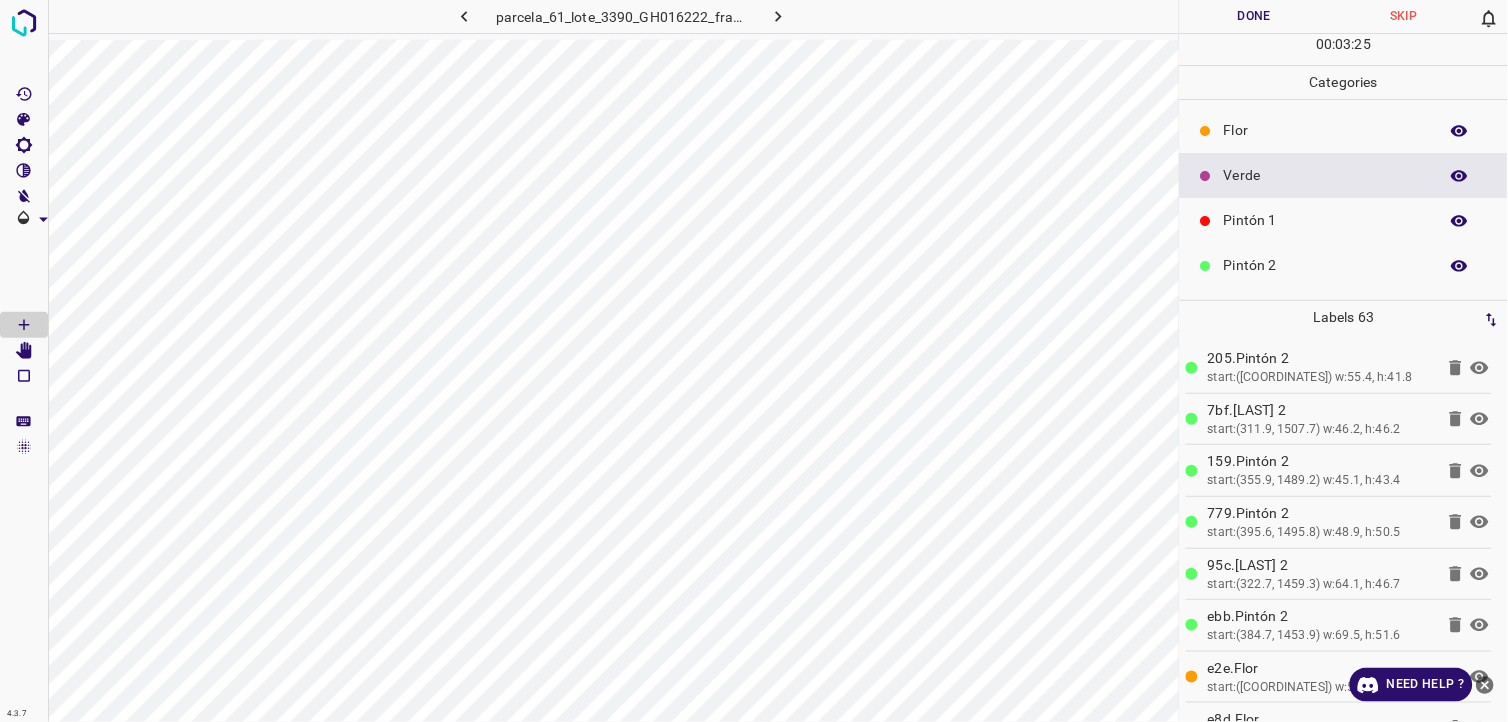 click on "Pintón 1" at bounding box center [1326, 220] 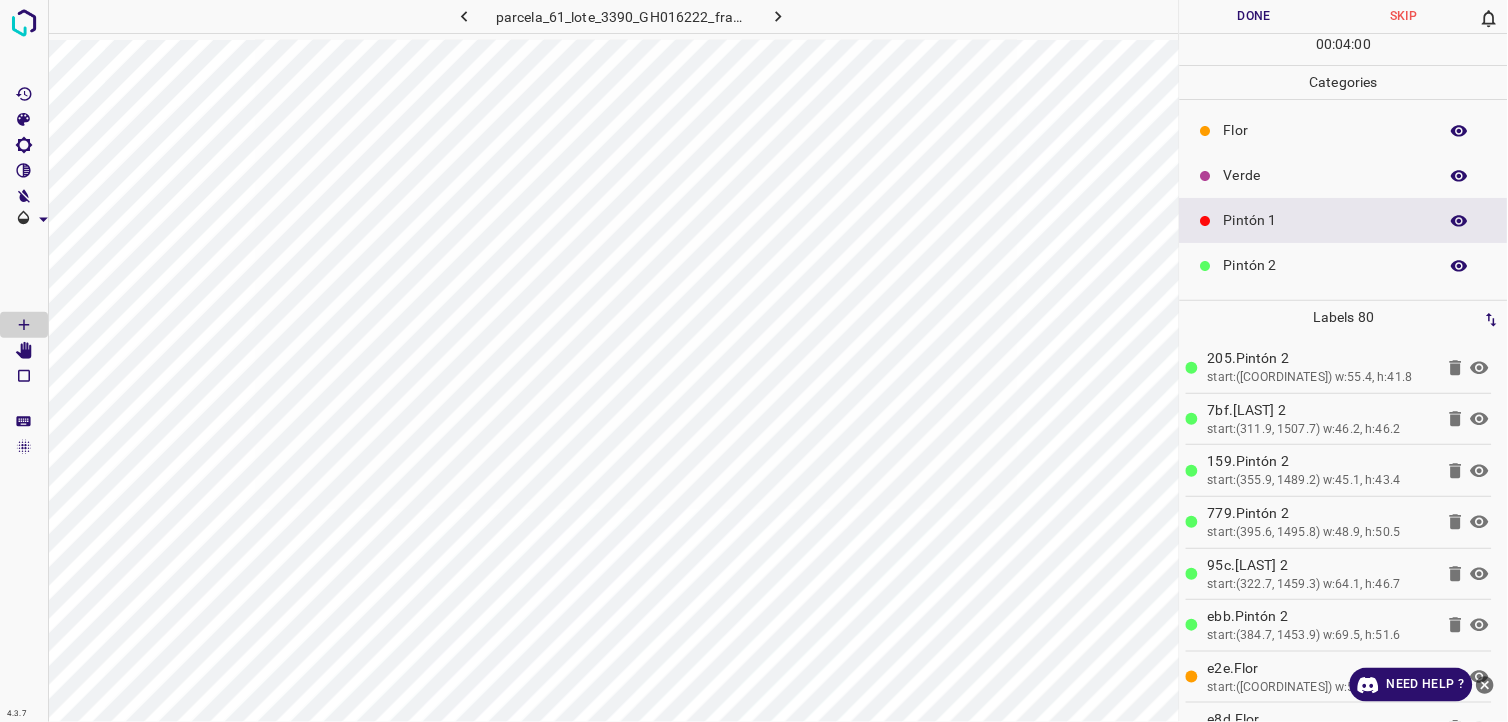 click on "Flor" at bounding box center [1326, 130] 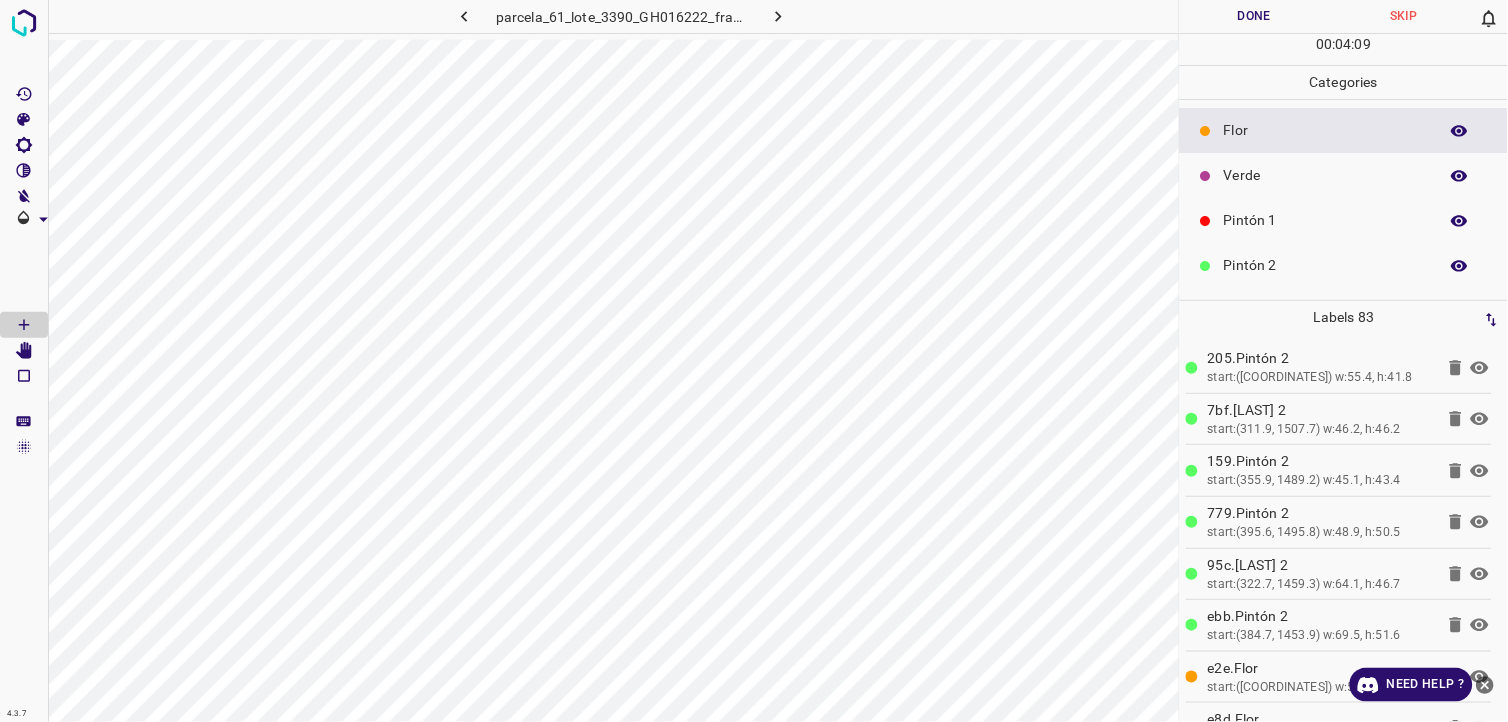 click on "Verde" at bounding box center [1344, 175] 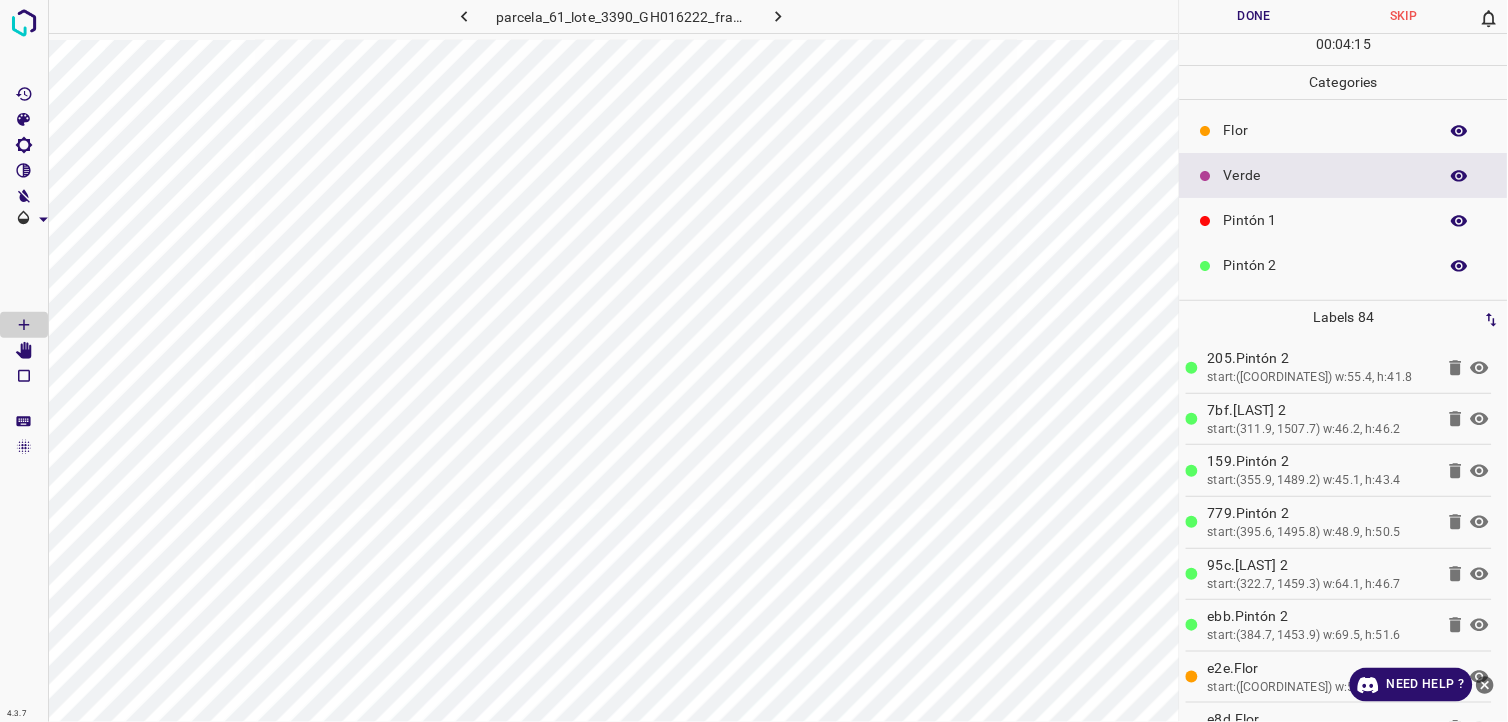 click on "Pintón 1" at bounding box center [1344, 220] 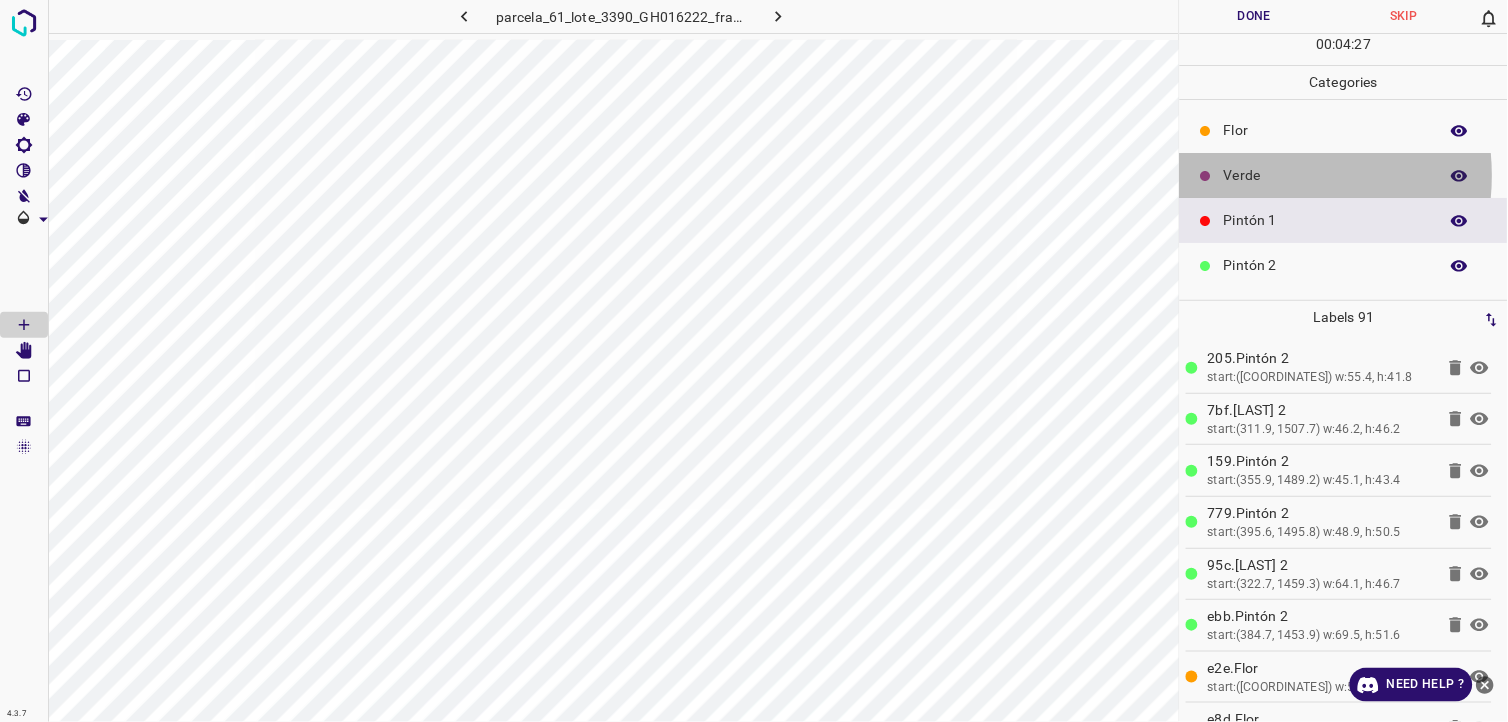click on "Verde" at bounding box center [1326, 175] 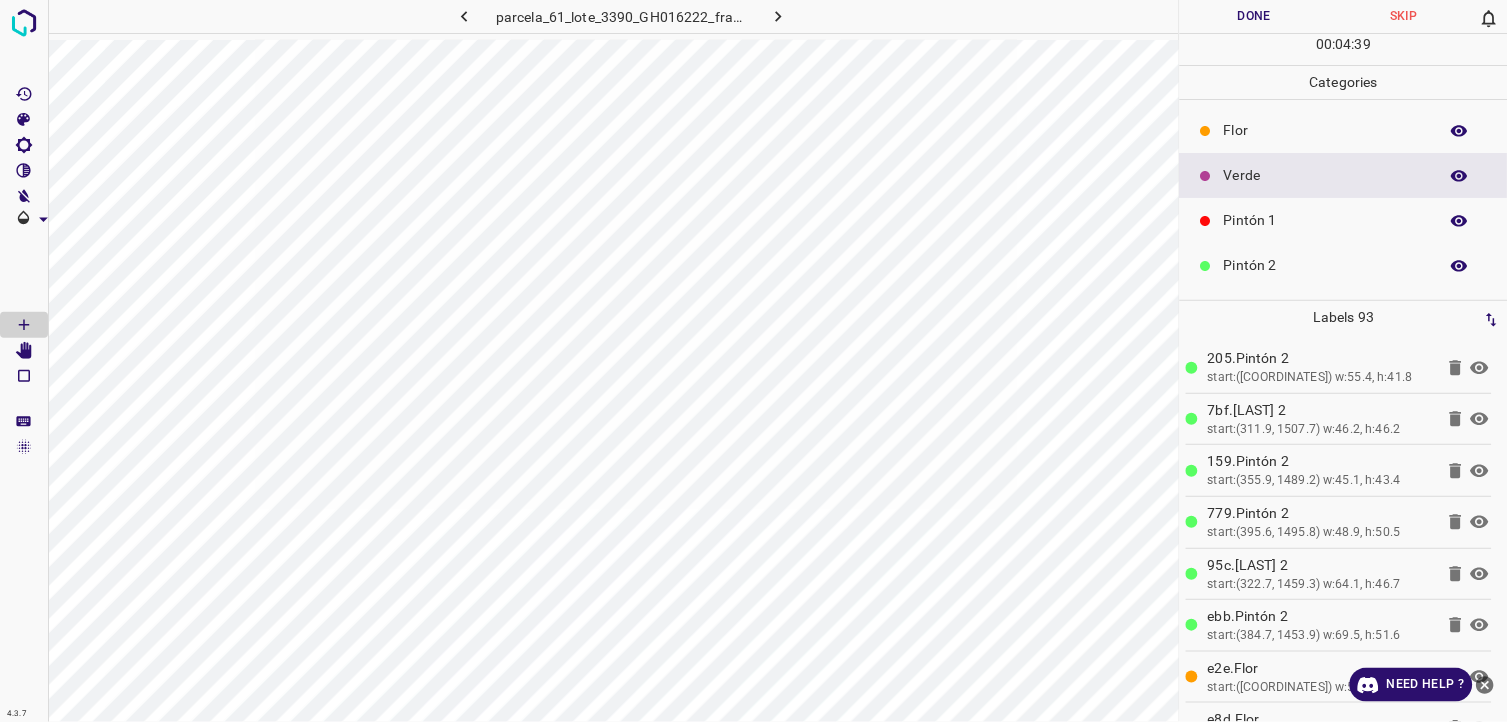 click on "Pintón 1" at bounding box center (1326, 220) 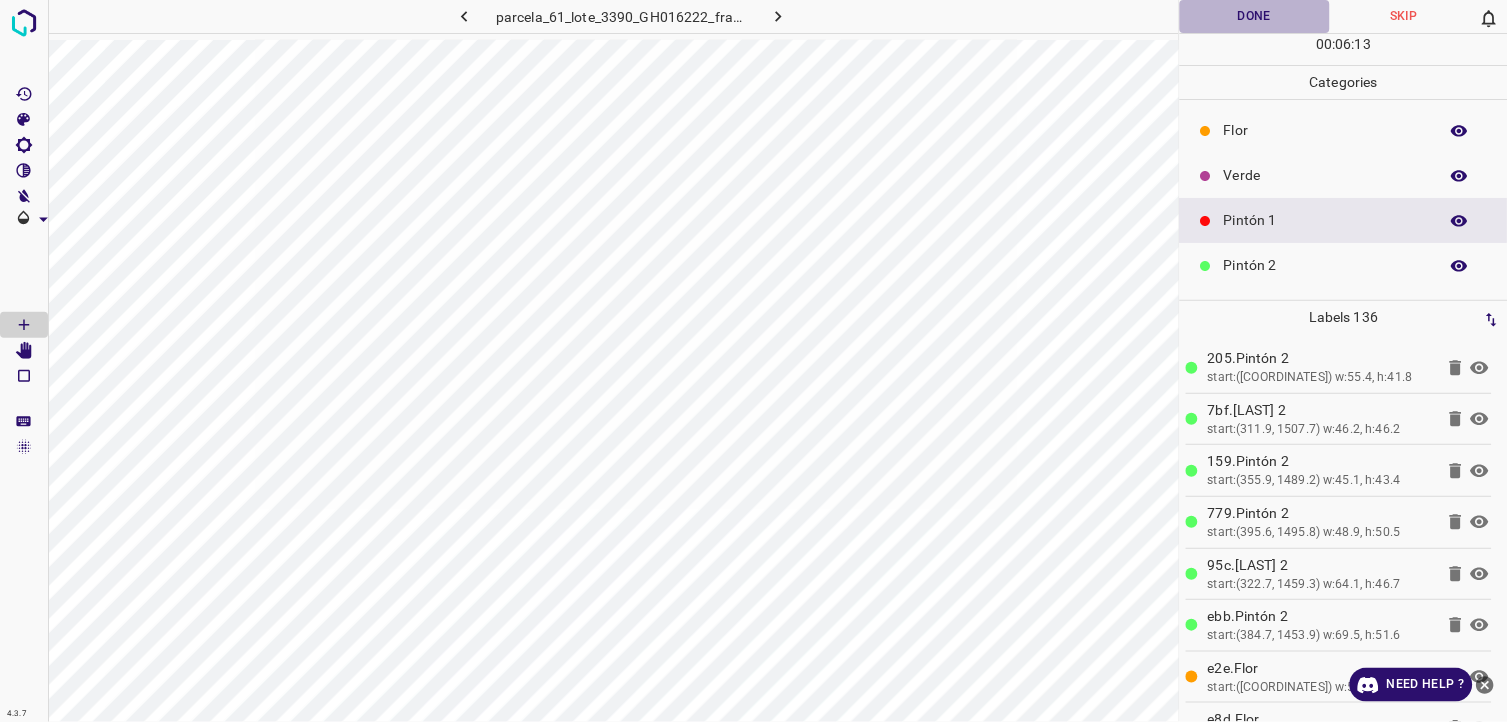 click on "Done" at bounding box center (1255, 16) 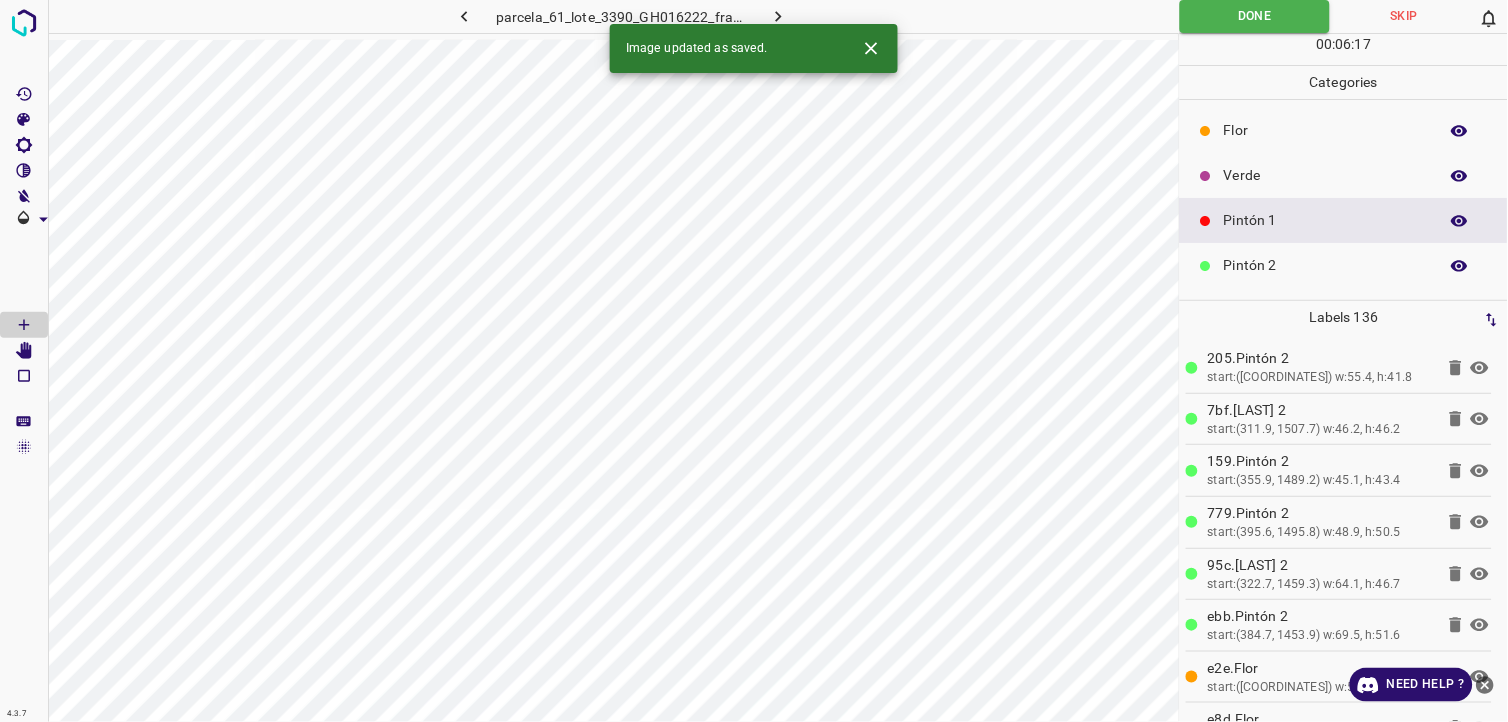 type 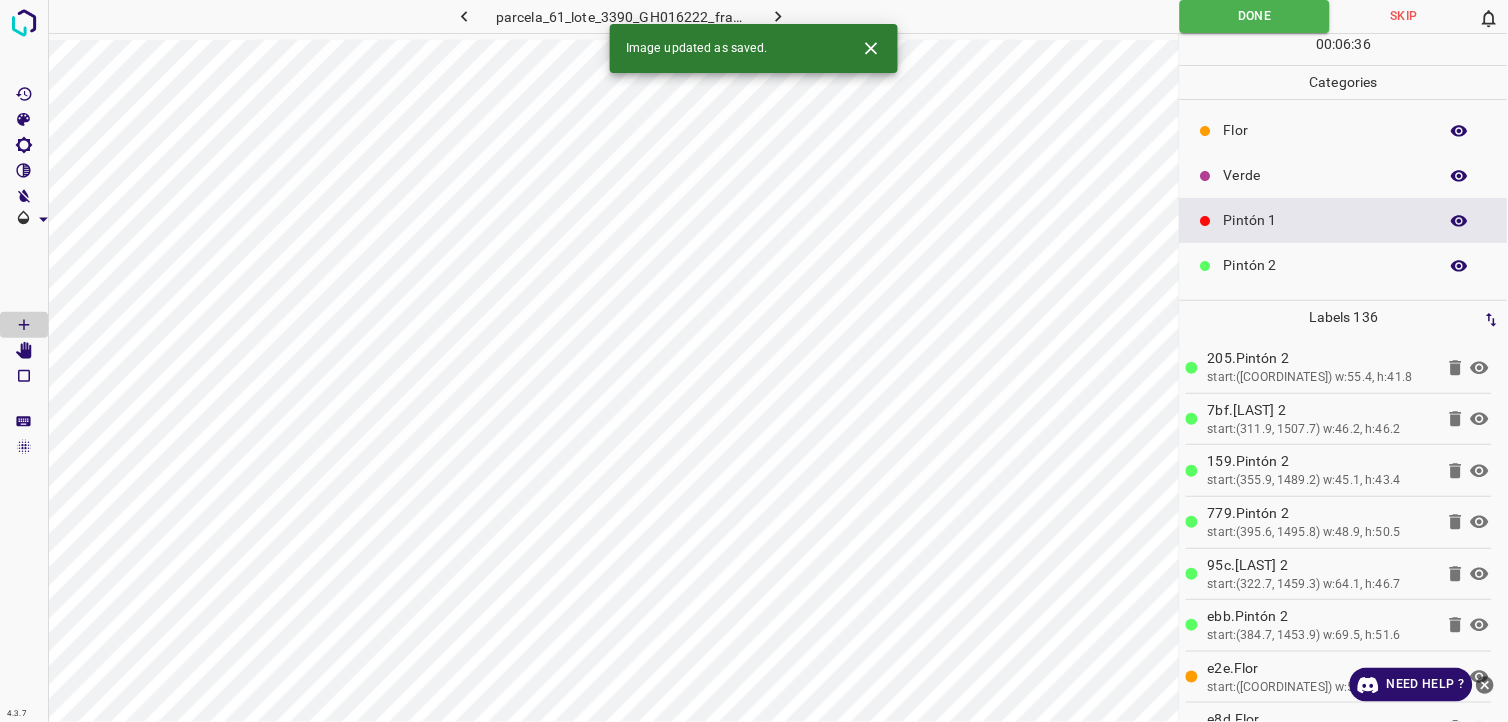 click 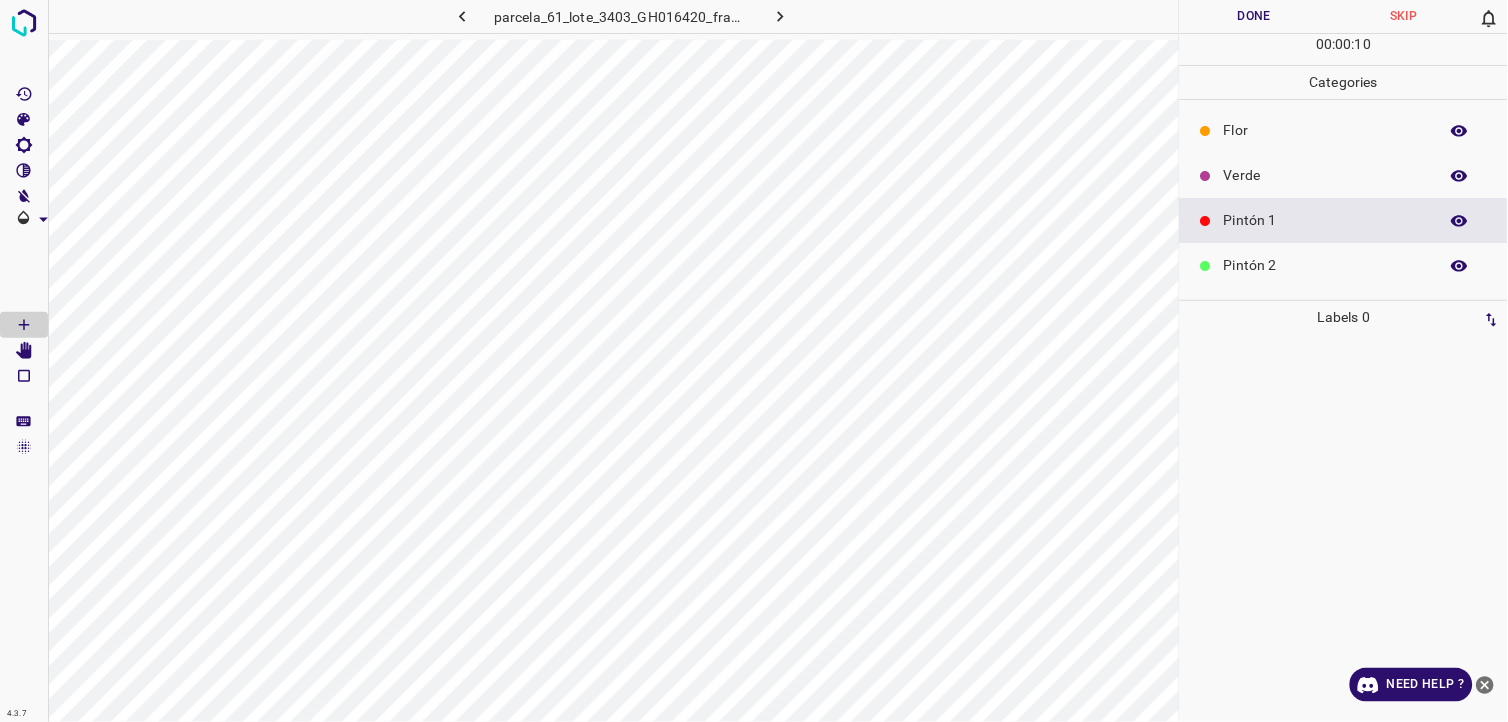 click on "Verde" at bounding box center (1326, 175) 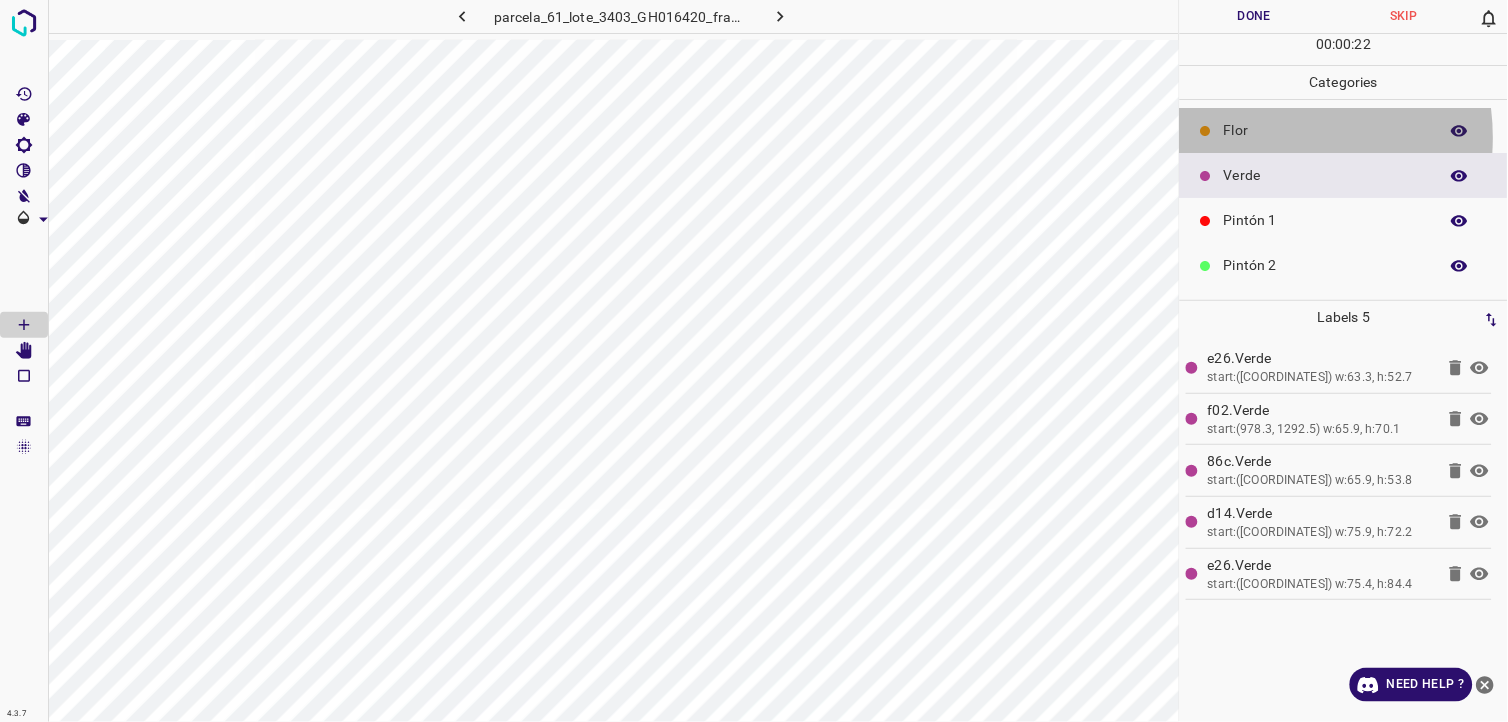 click on "Flor" at bounding box center (1326, 130) 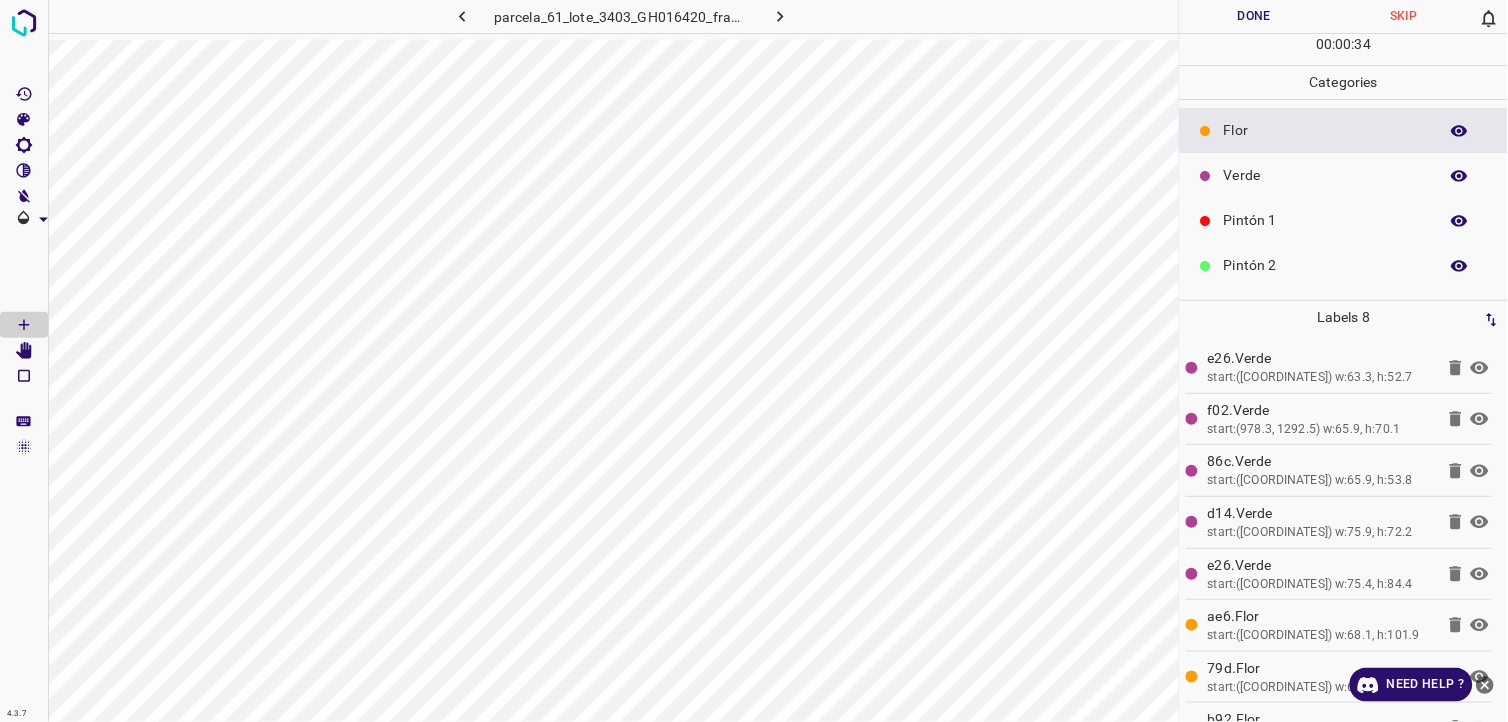 click on "Verde" at bounding box center [1326, 175] 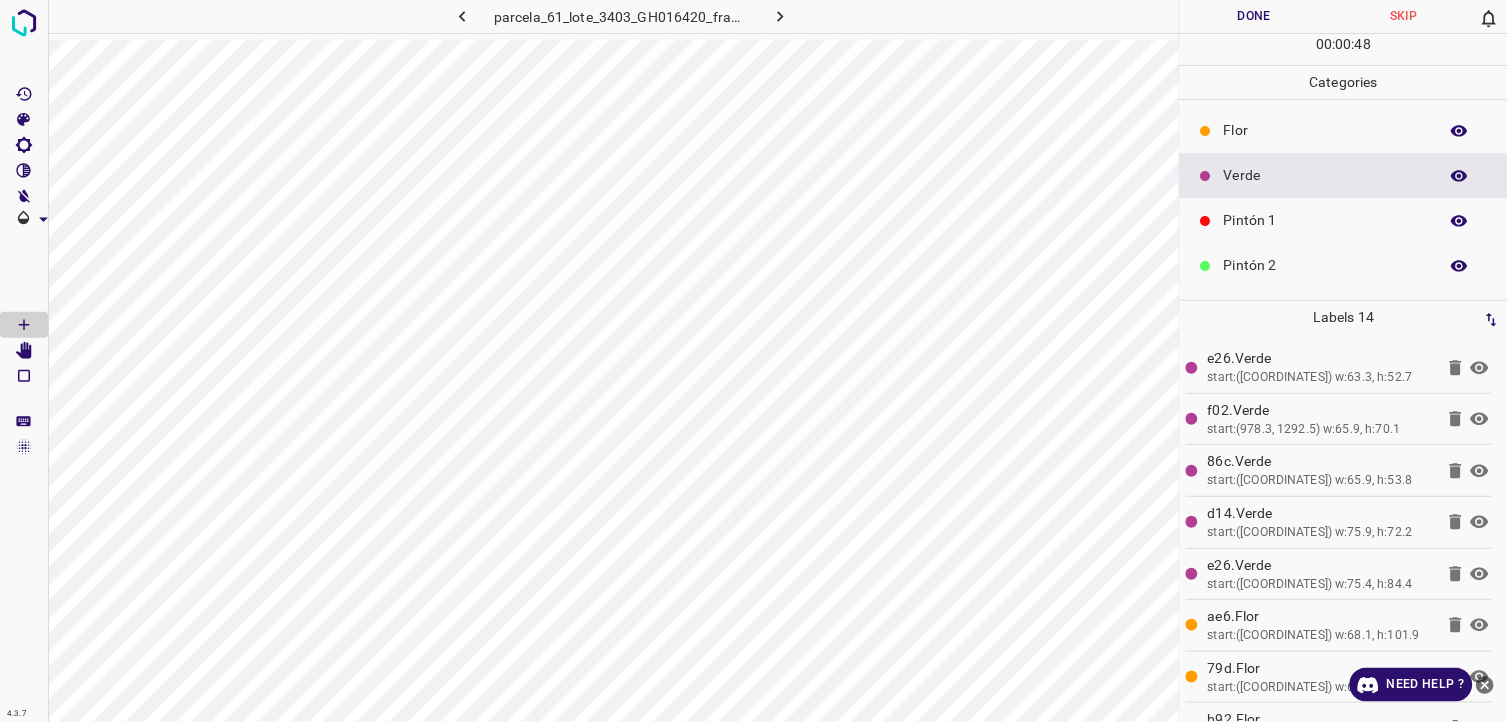 click on "Pintón 1" at bounding box center [1326, 220] 